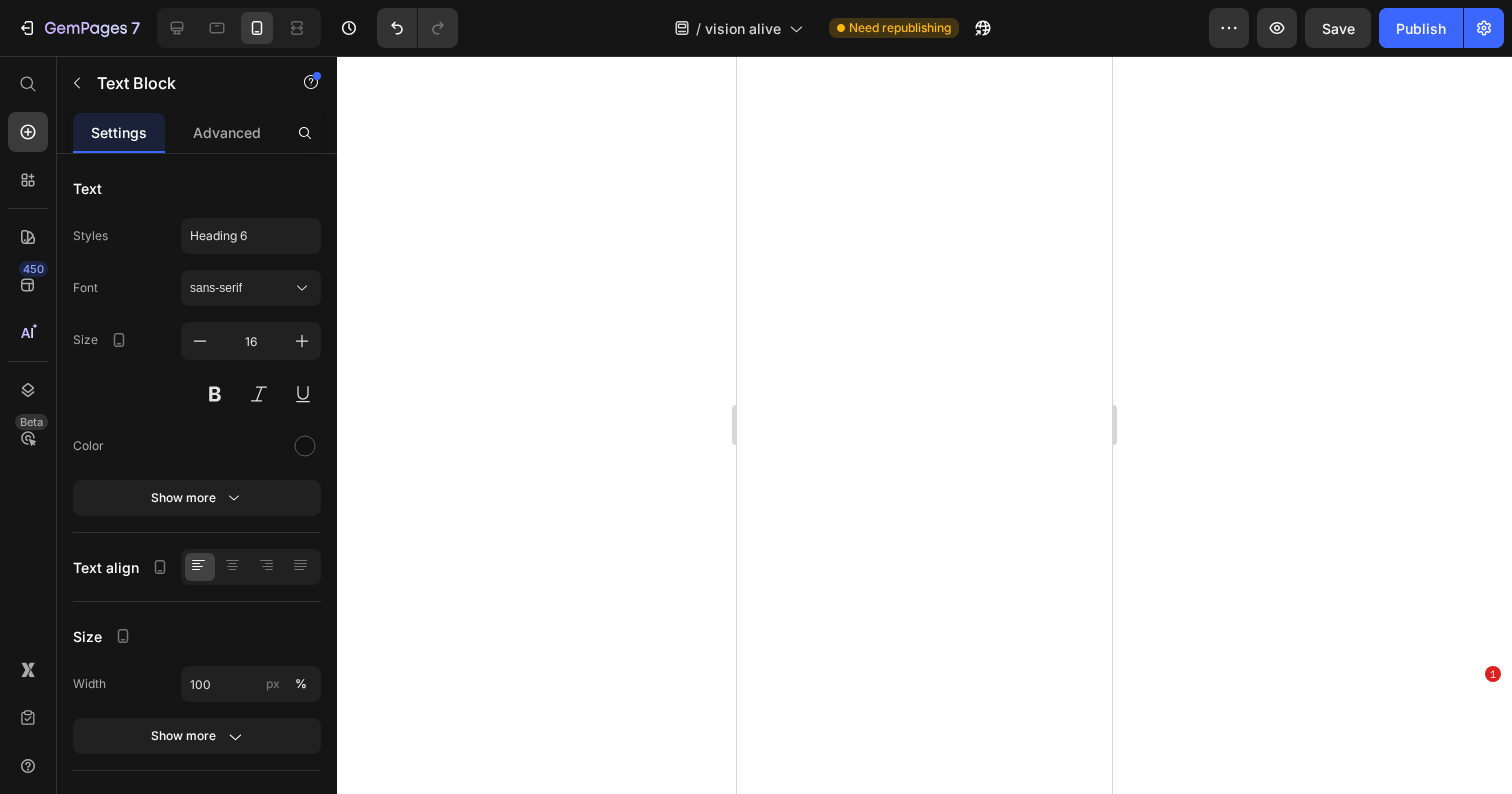 scroll, scrollTop: 0, scrollLeft: 0, axis: both 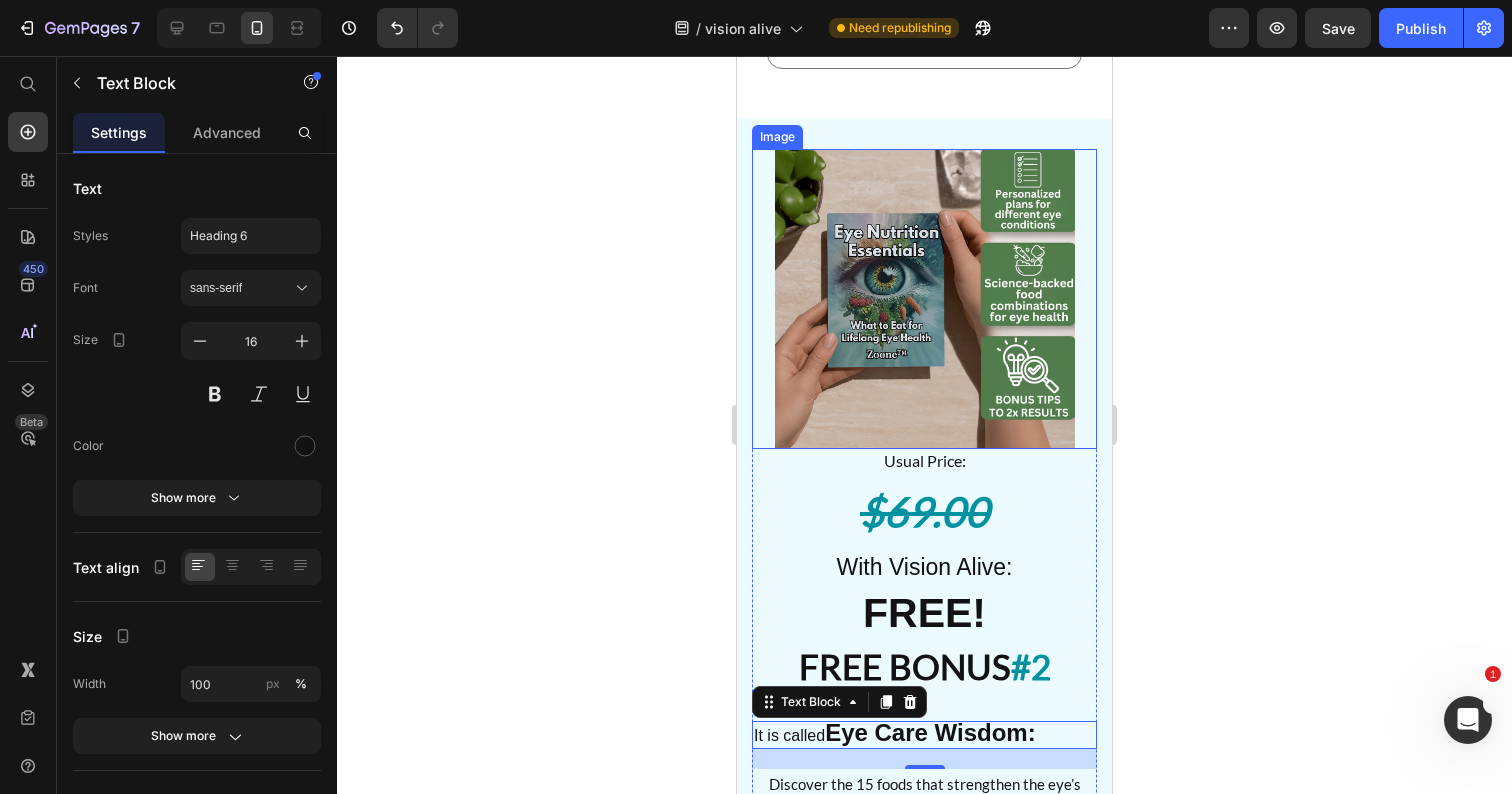 click at bounding box center [924, 299] 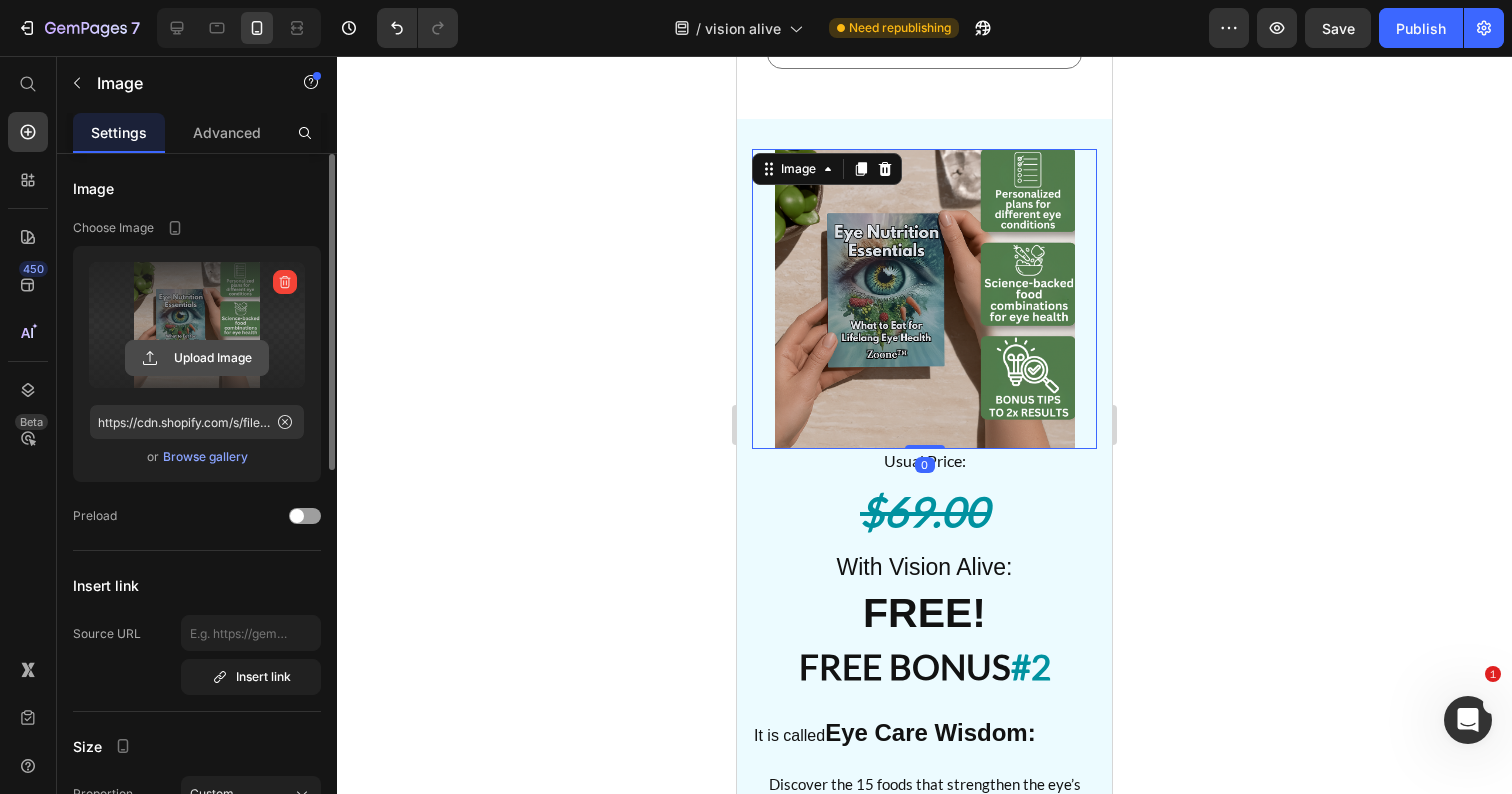 click 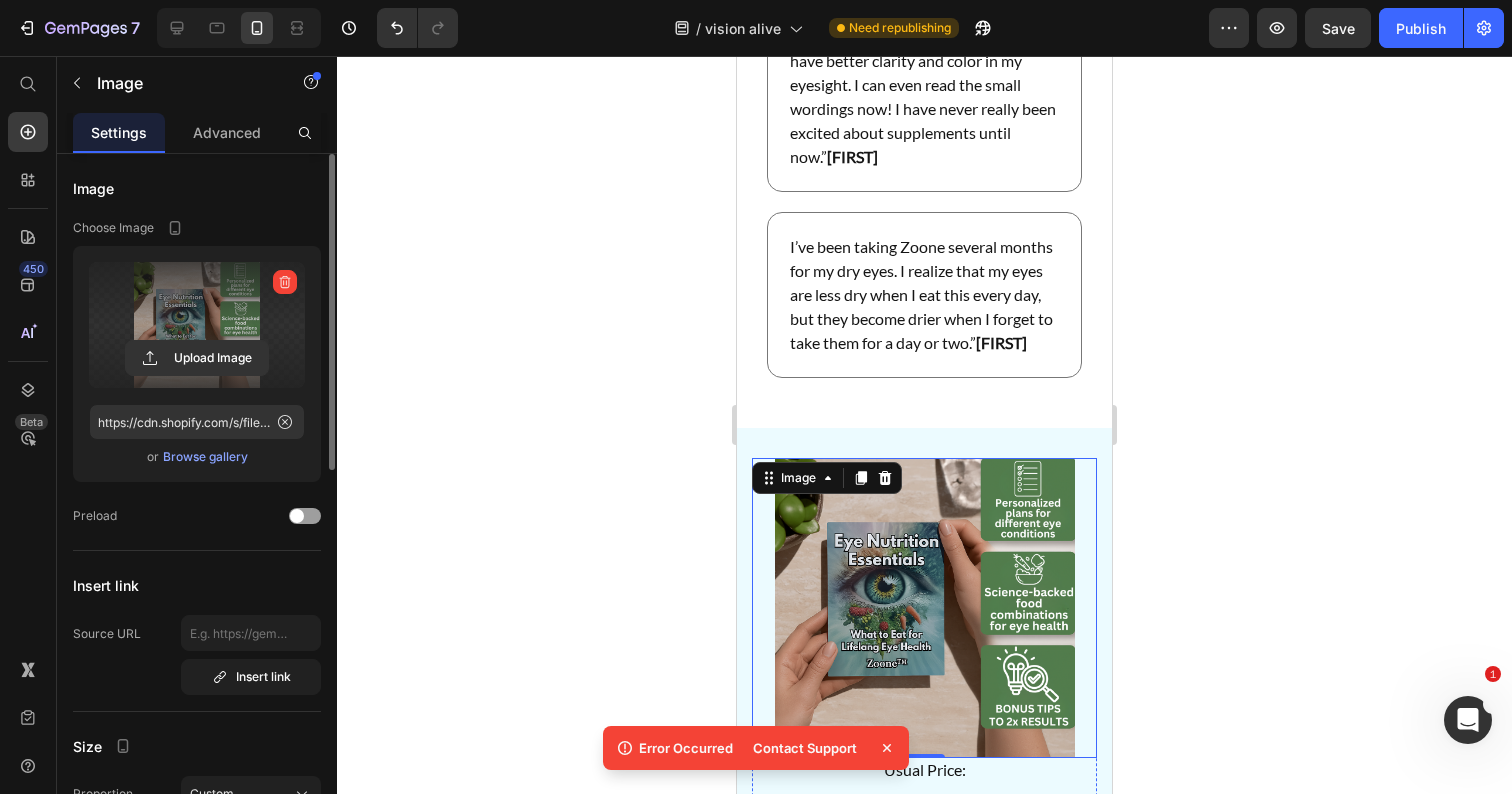 scroll, scrollTop: 72279, scrollLeft: 0, axis: vertical 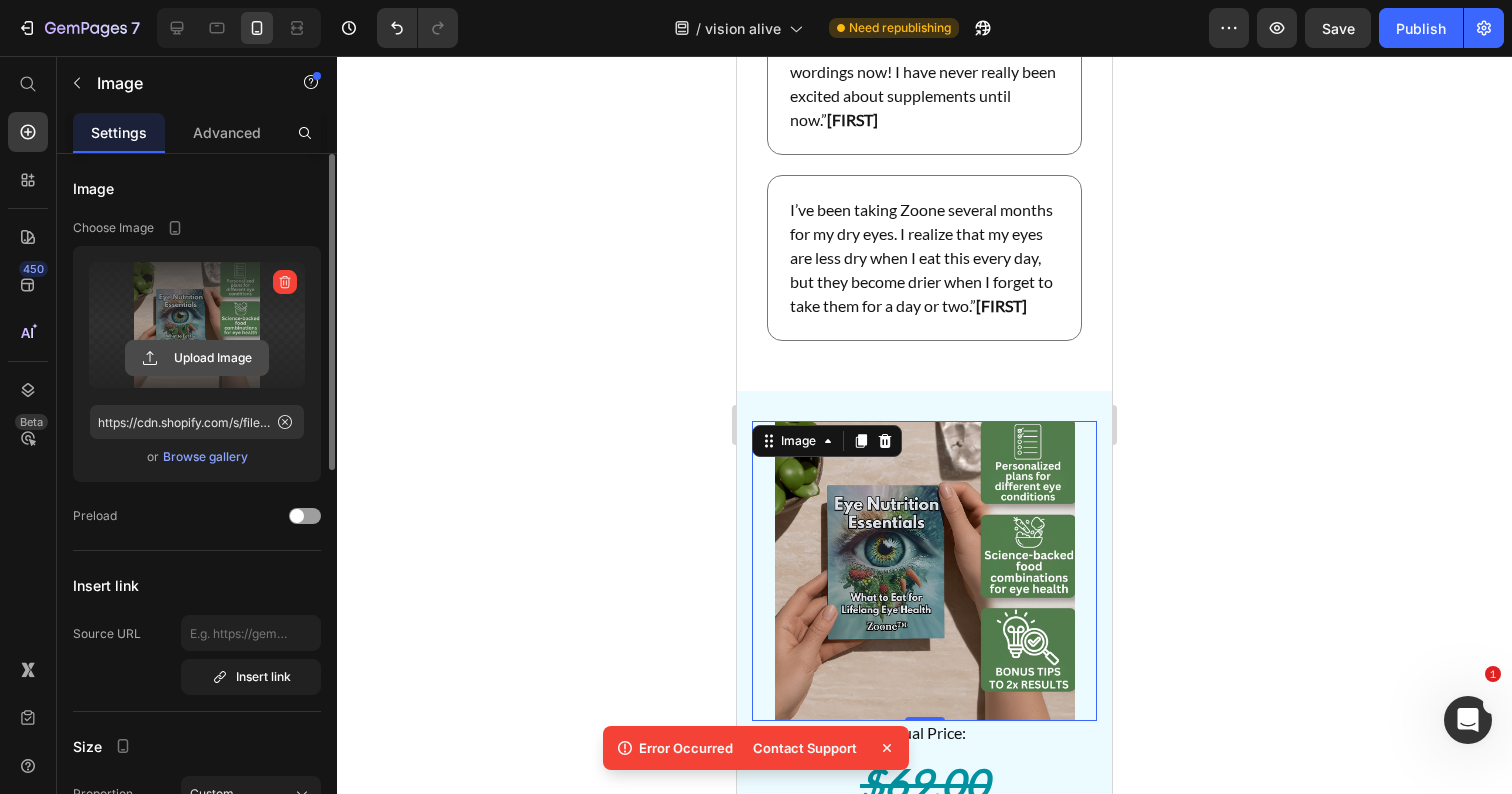 click 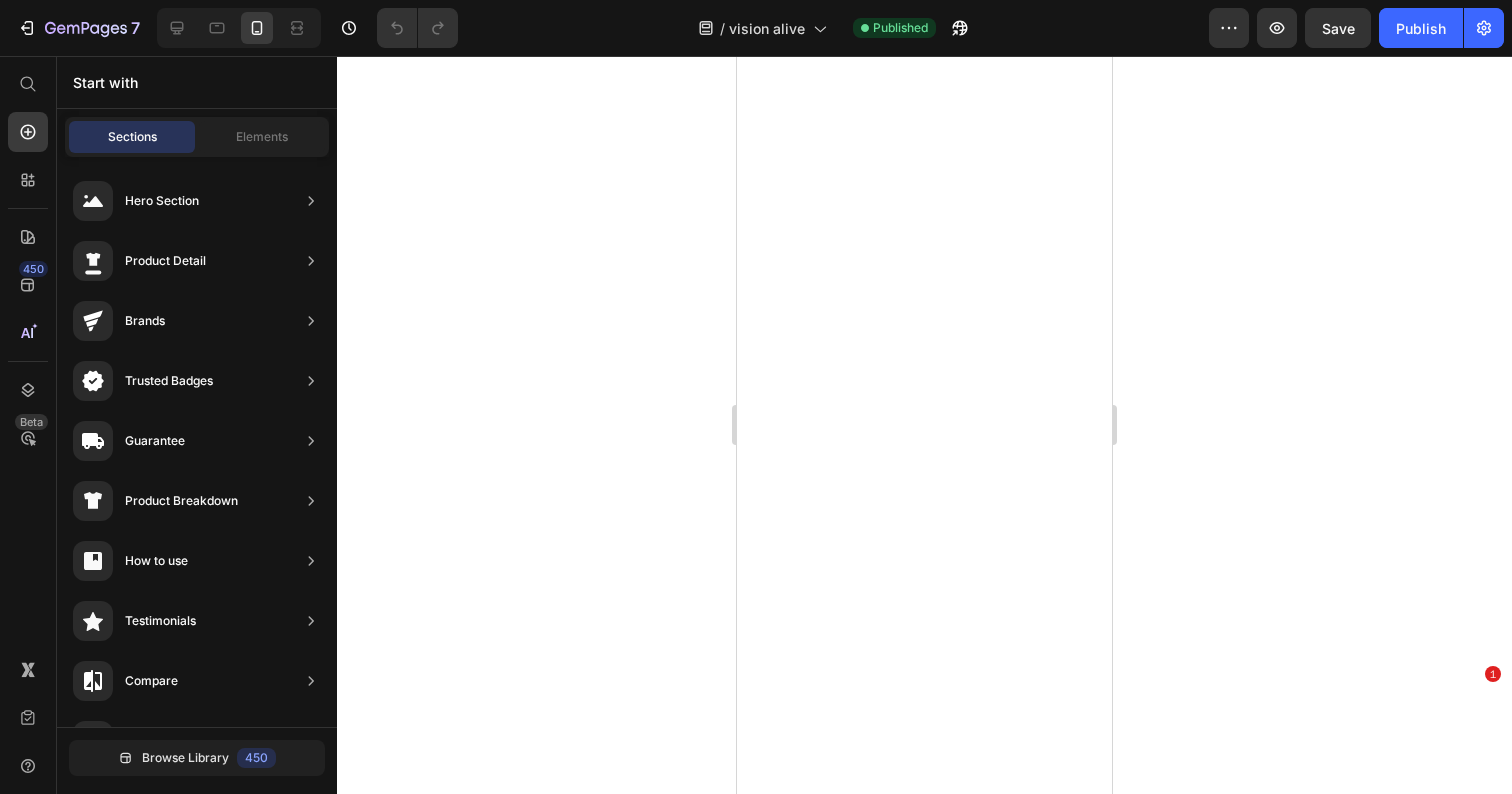 scroll, scrollTop: 0, scrollLeft: 0, axis: both 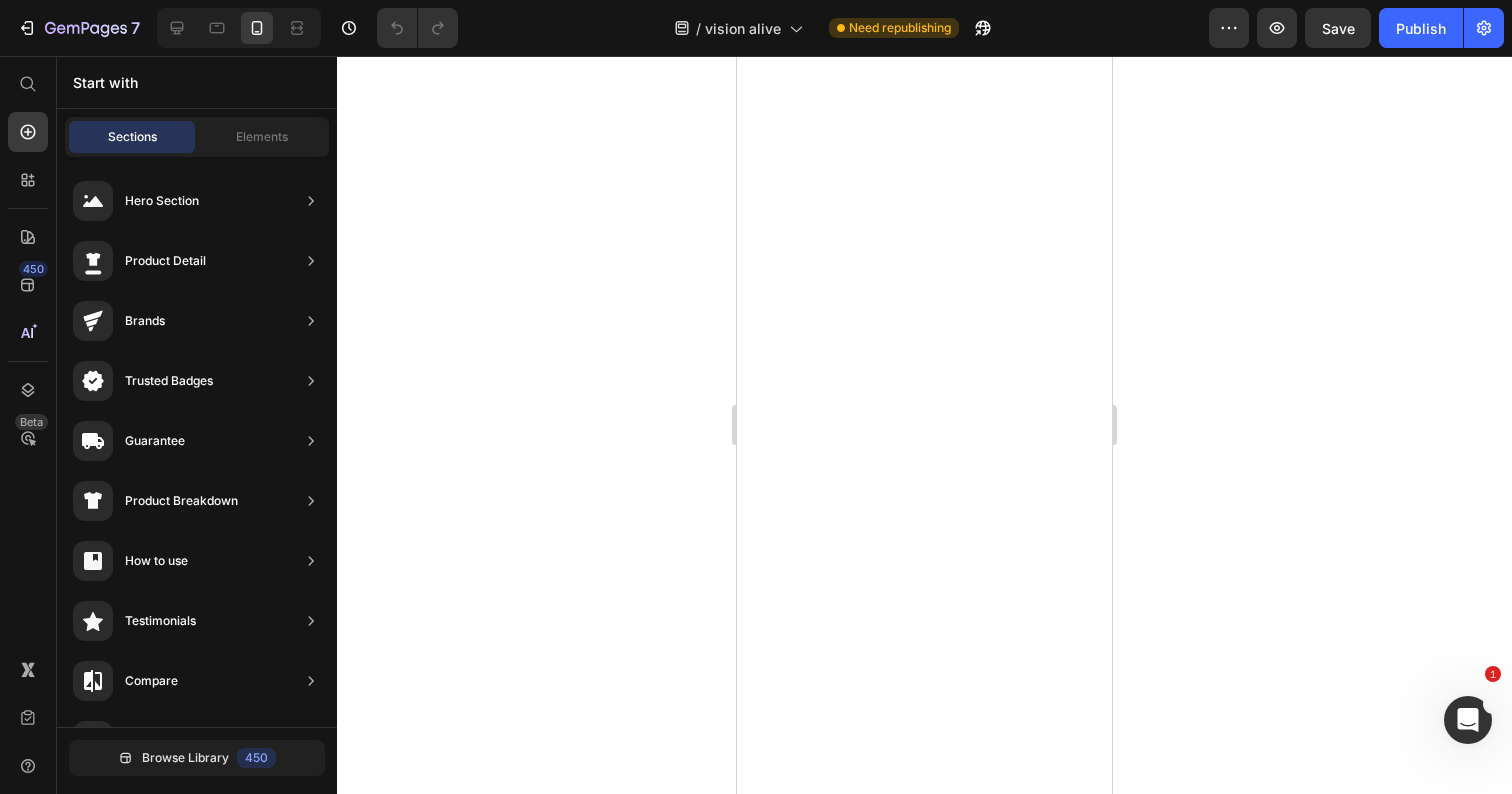 click on "With Vision Alive:" at bounding box center (924, -6324) 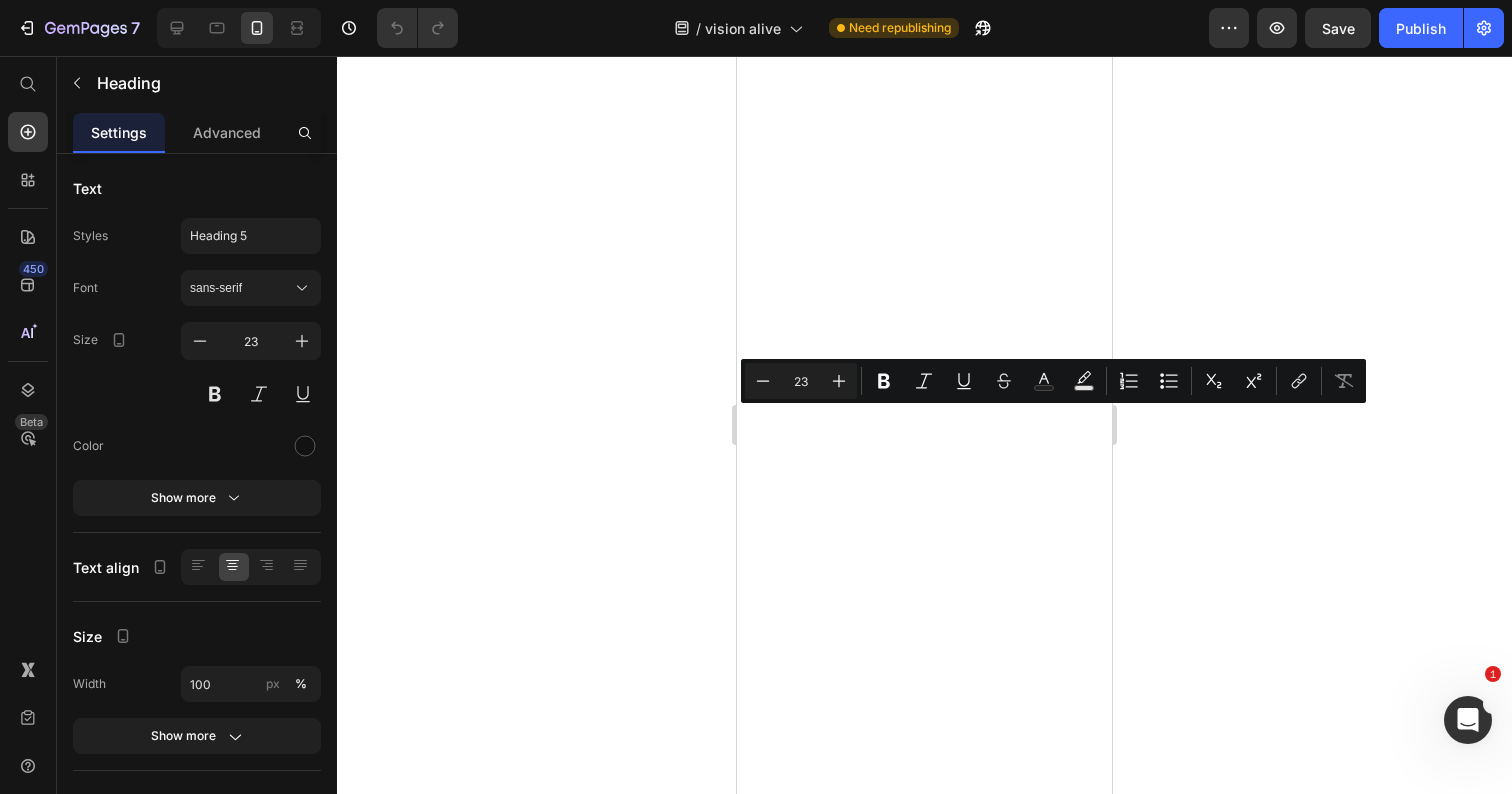 click on "With Vision Alive:" at bounding box center (924, -6324) 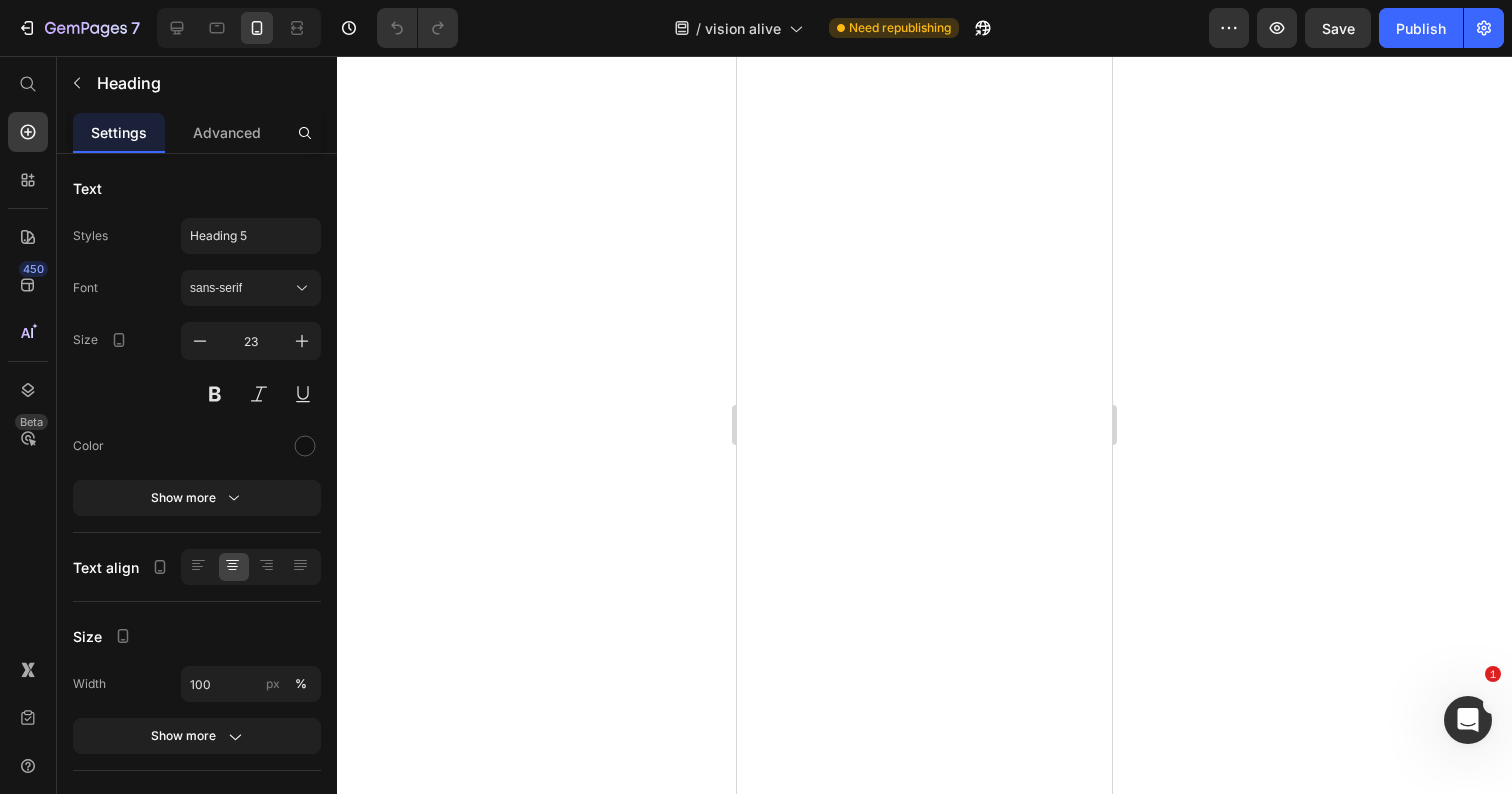 drag, startPoint x: 1003, startPoint y: 430, endPoint x: 911, endPoint y: 430, distance: 92 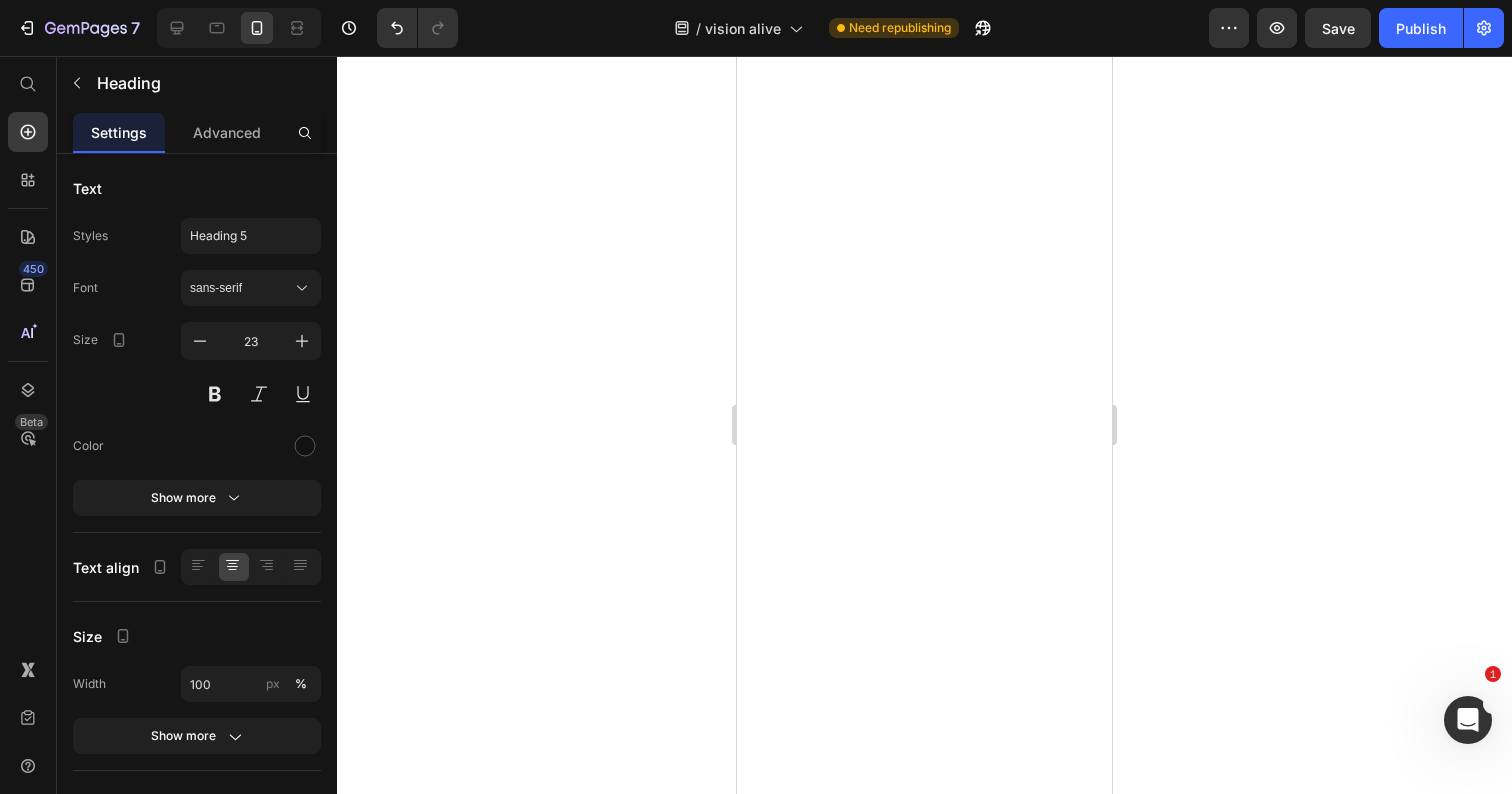 click 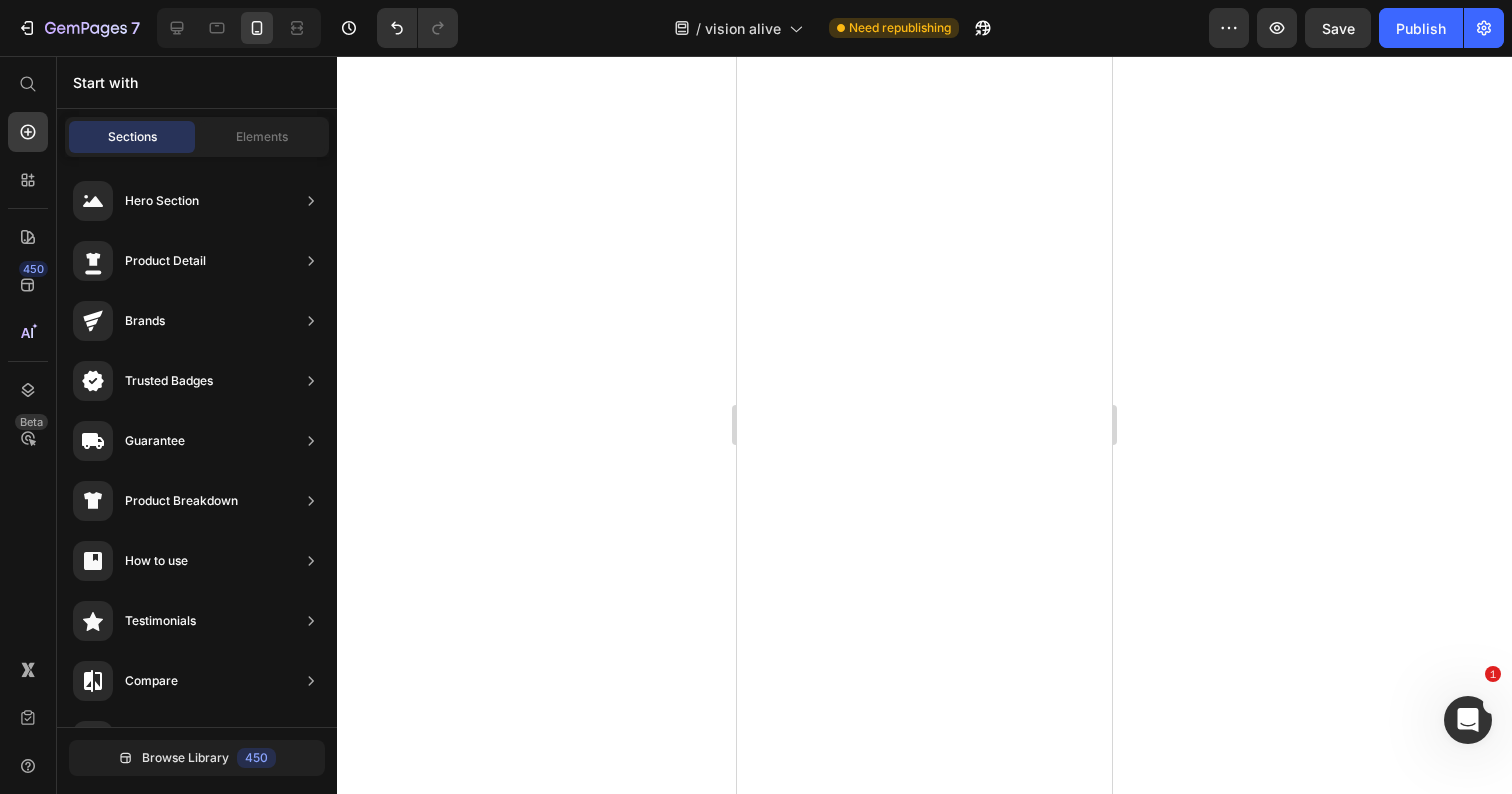 scroll, scrollTop: 75412, scrollLeft: 0, axis: vertical 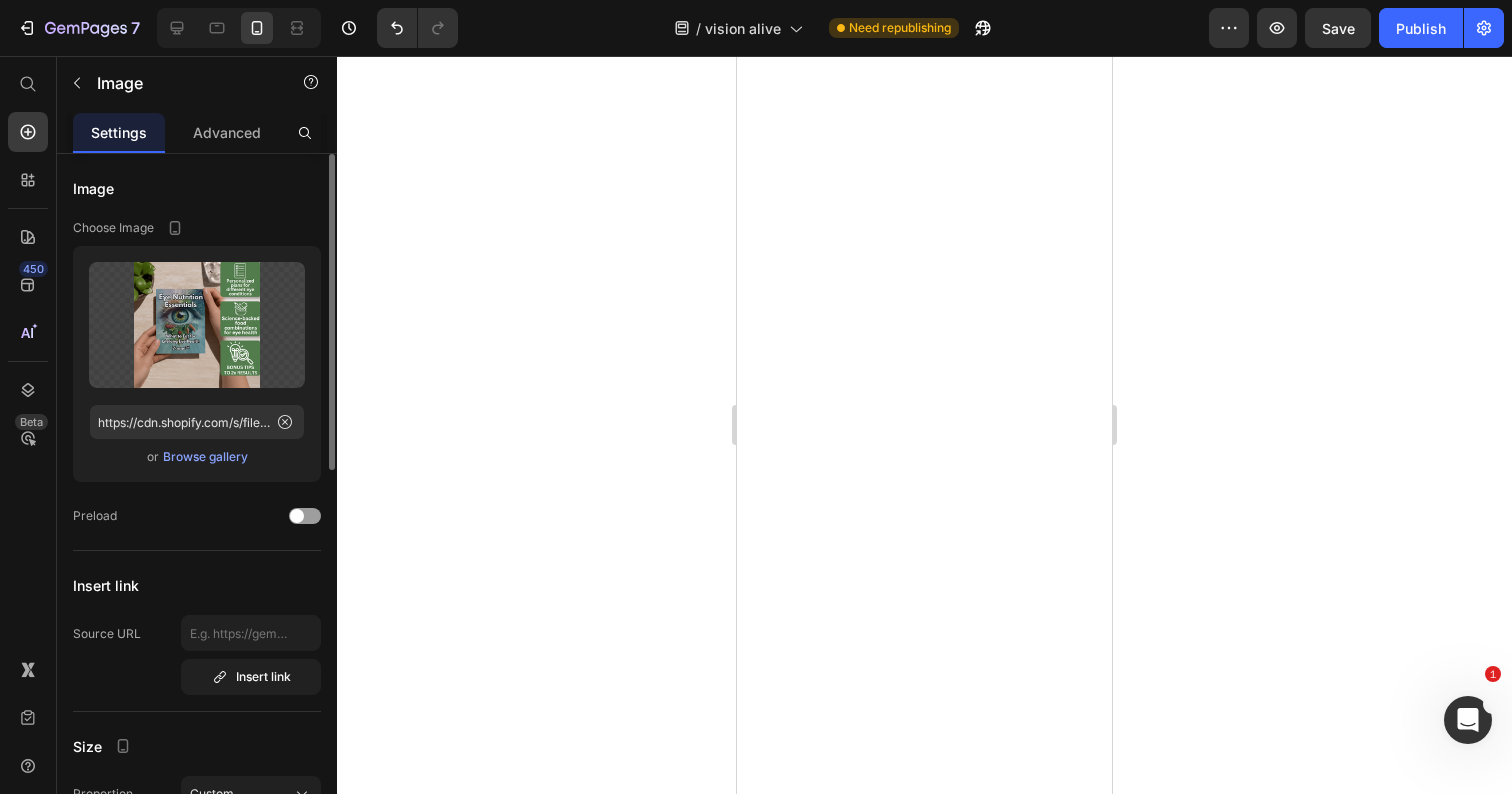 click on "Browse gallery" at bounding box center [205, 457] 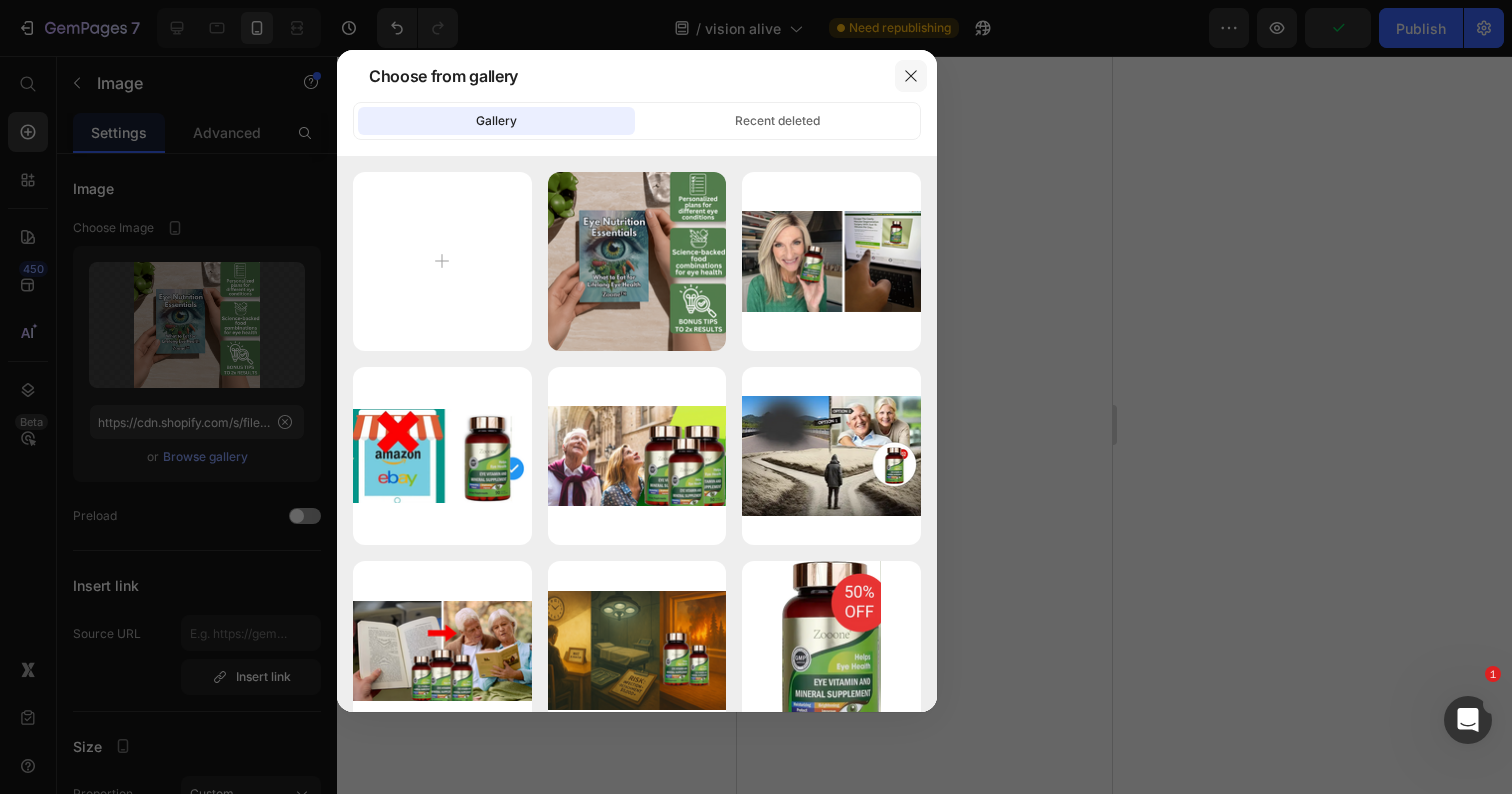 click at bounding box center (911, 76) 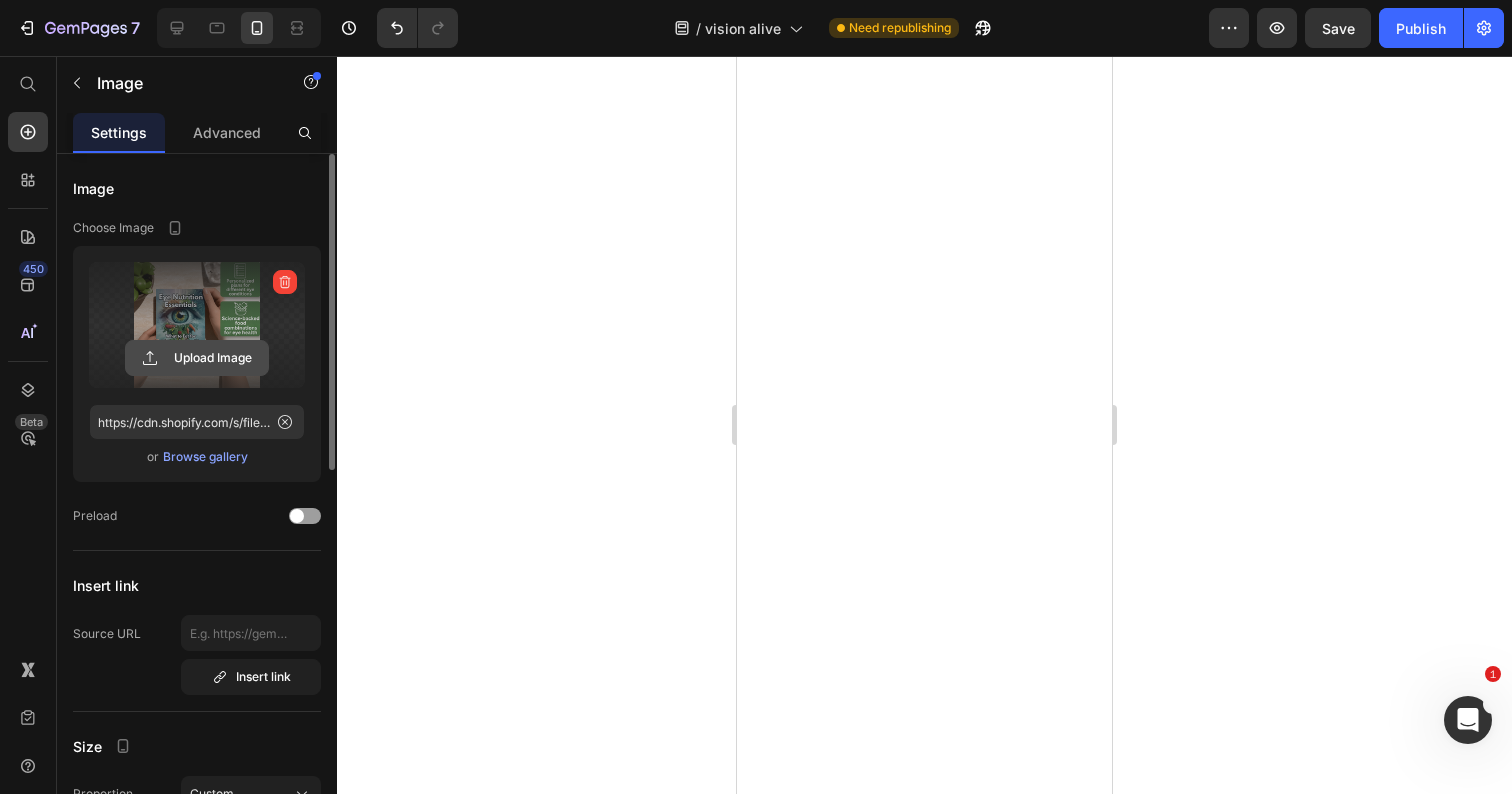 click 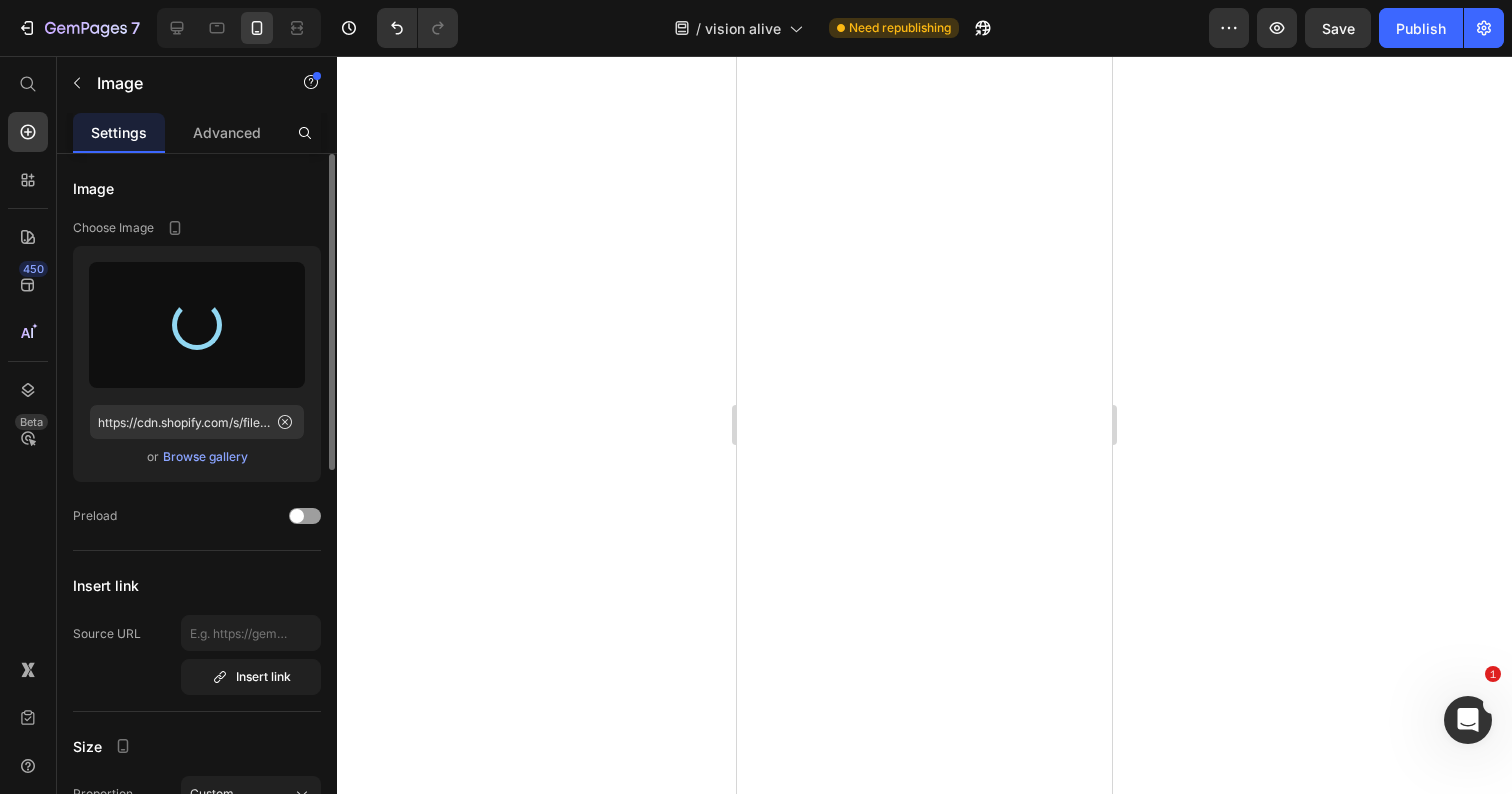type on "https://cdn.shopify.com/s/files/1/0741/6325/7561/files/gempages_559101826016740245-f196728f-f26d-412e-b830-6f4975eddfce.png" 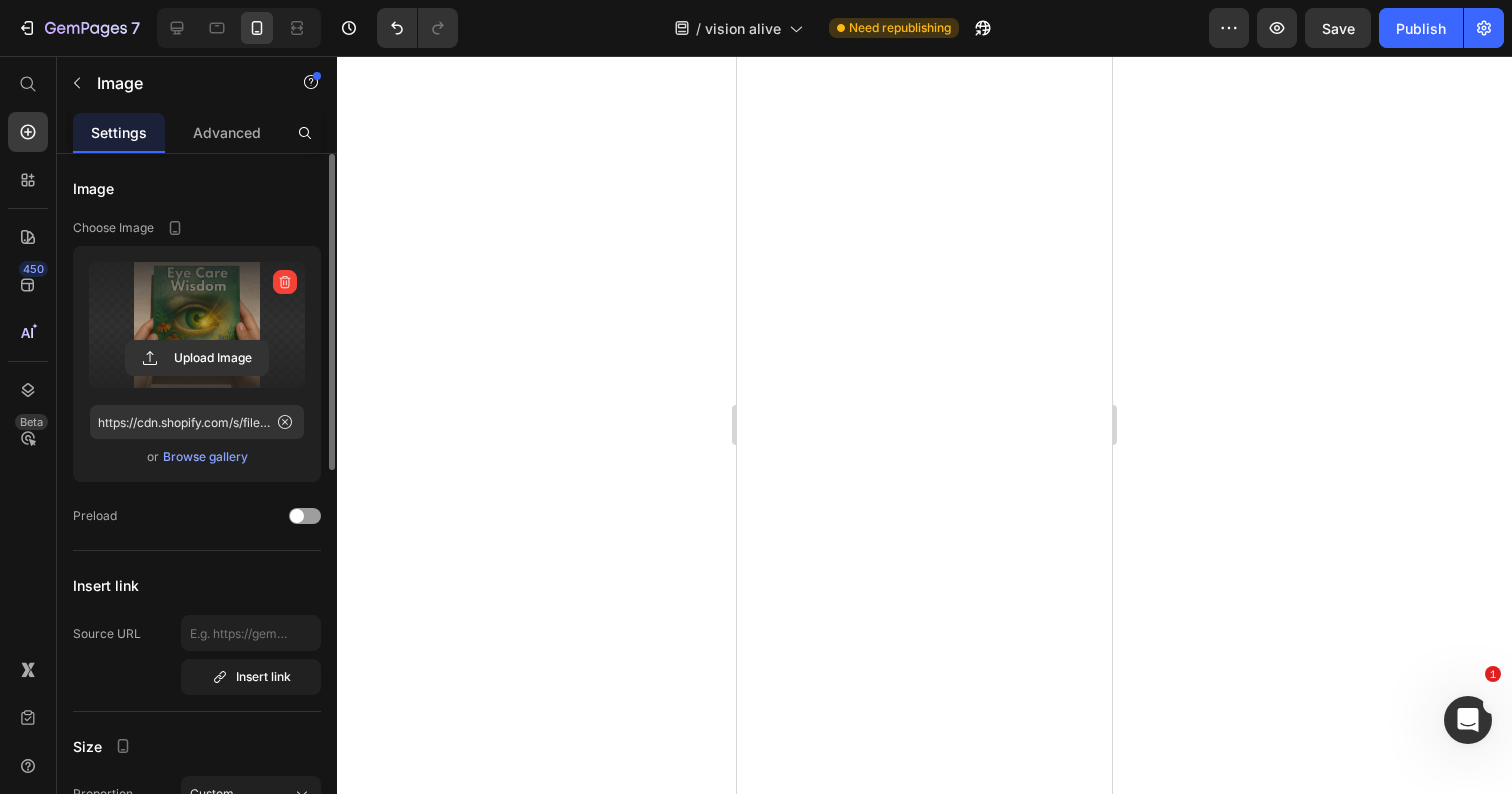 scroll, scrollTop: 75101, scrollLeft: 0, axis: vertical 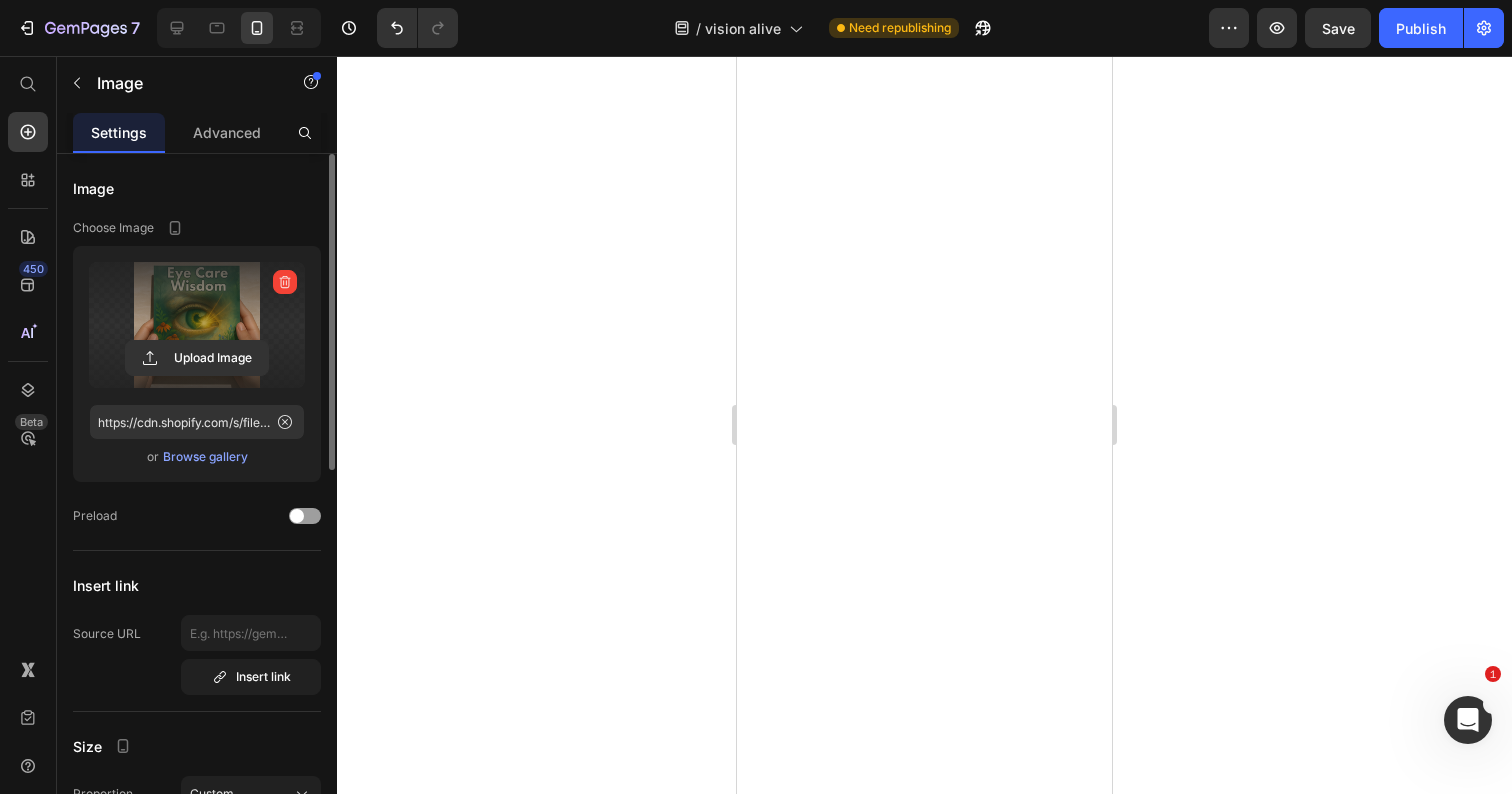 click 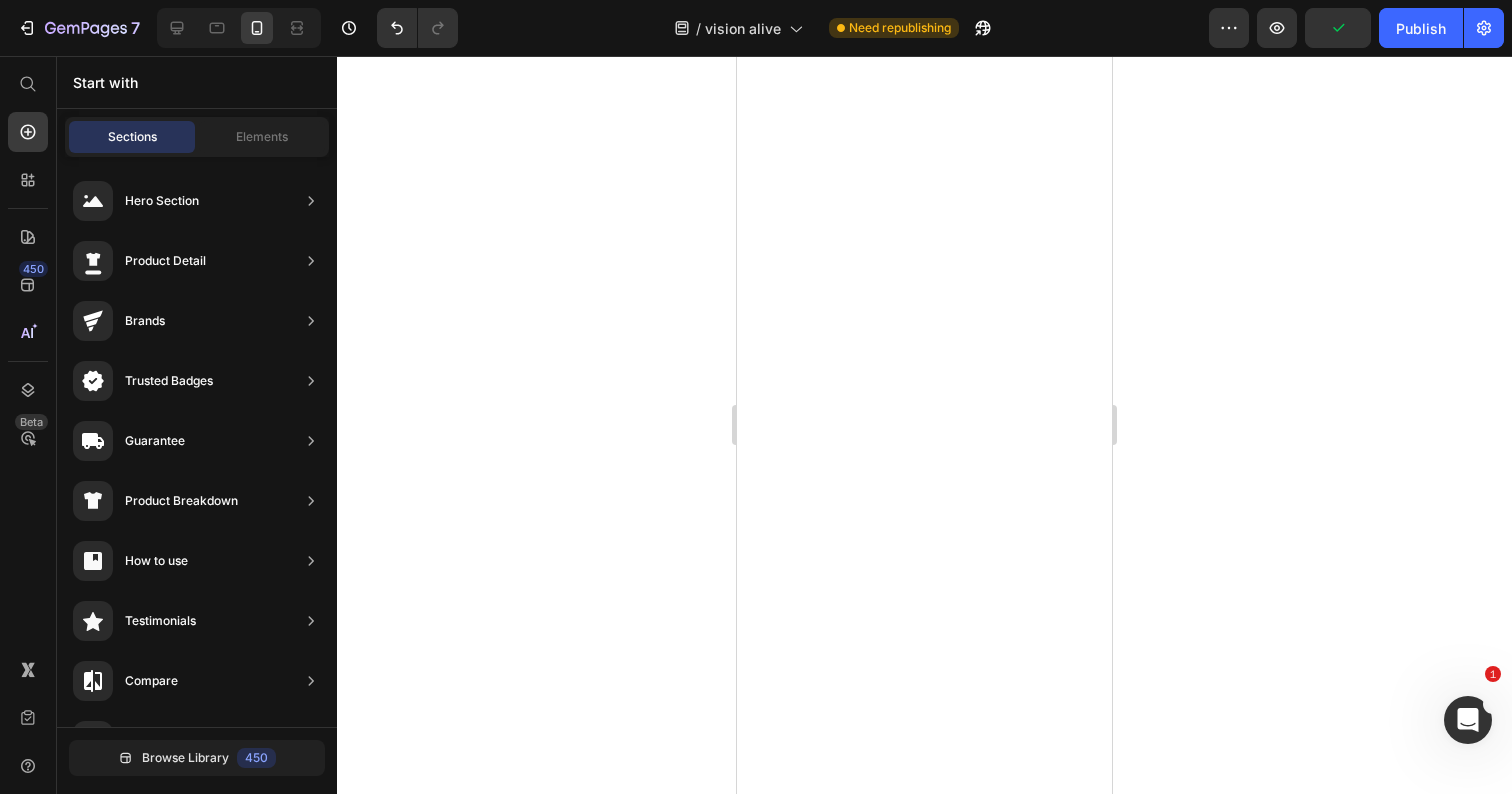 click at bounding box center [924, -6462] 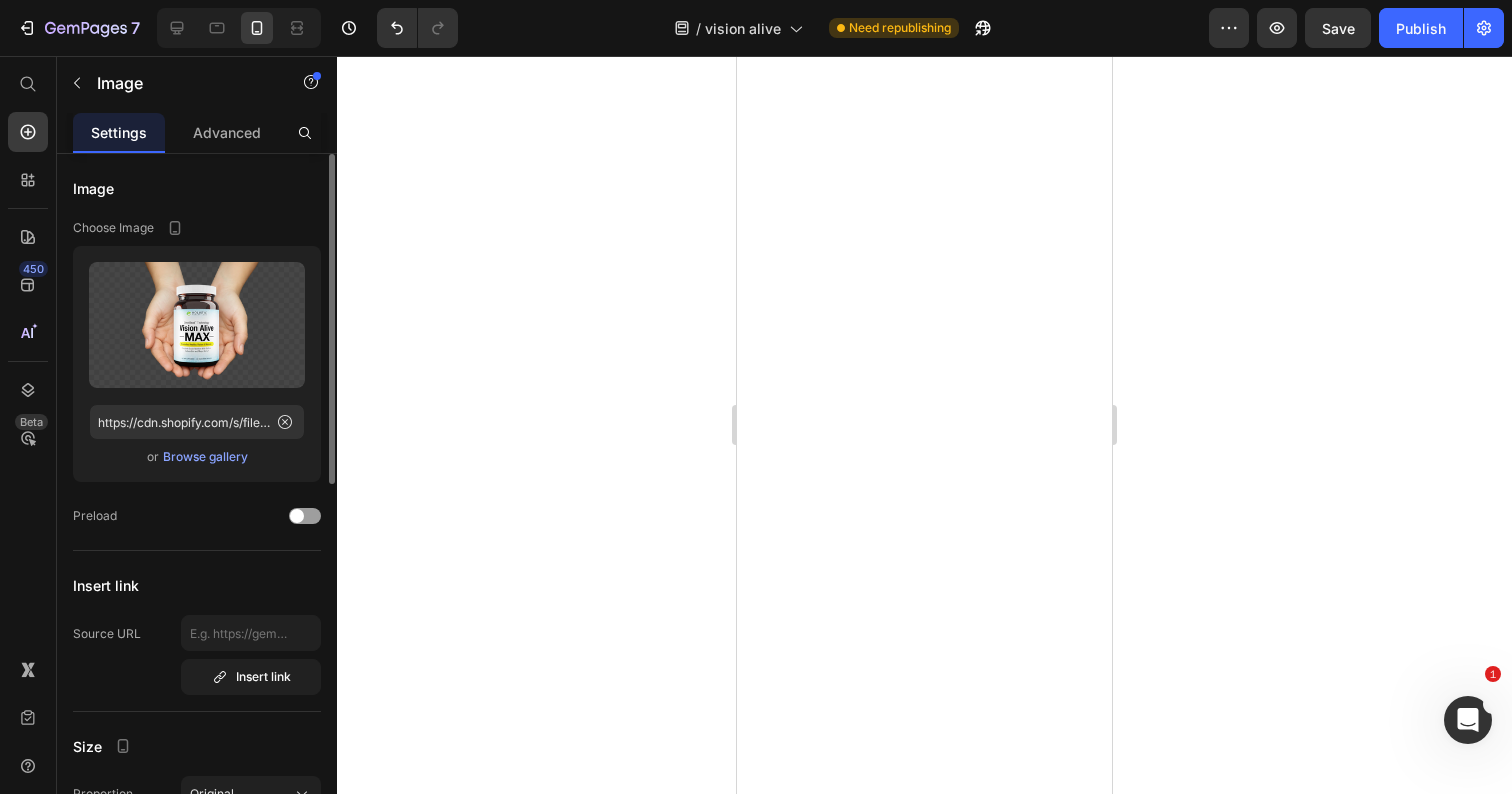 scroll, scrollTop: 76634, scrollLeft: 0, axis: vertical 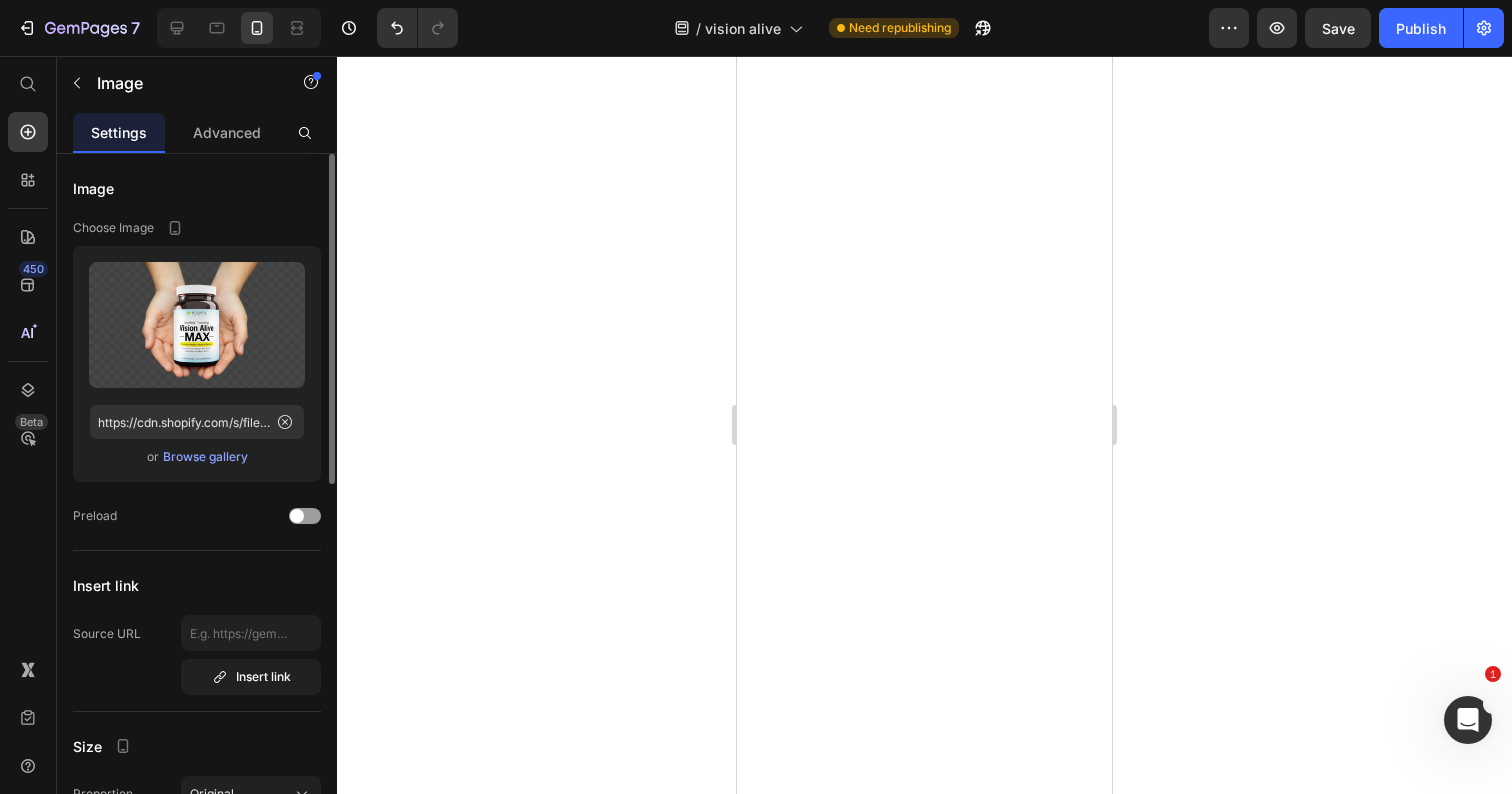 click 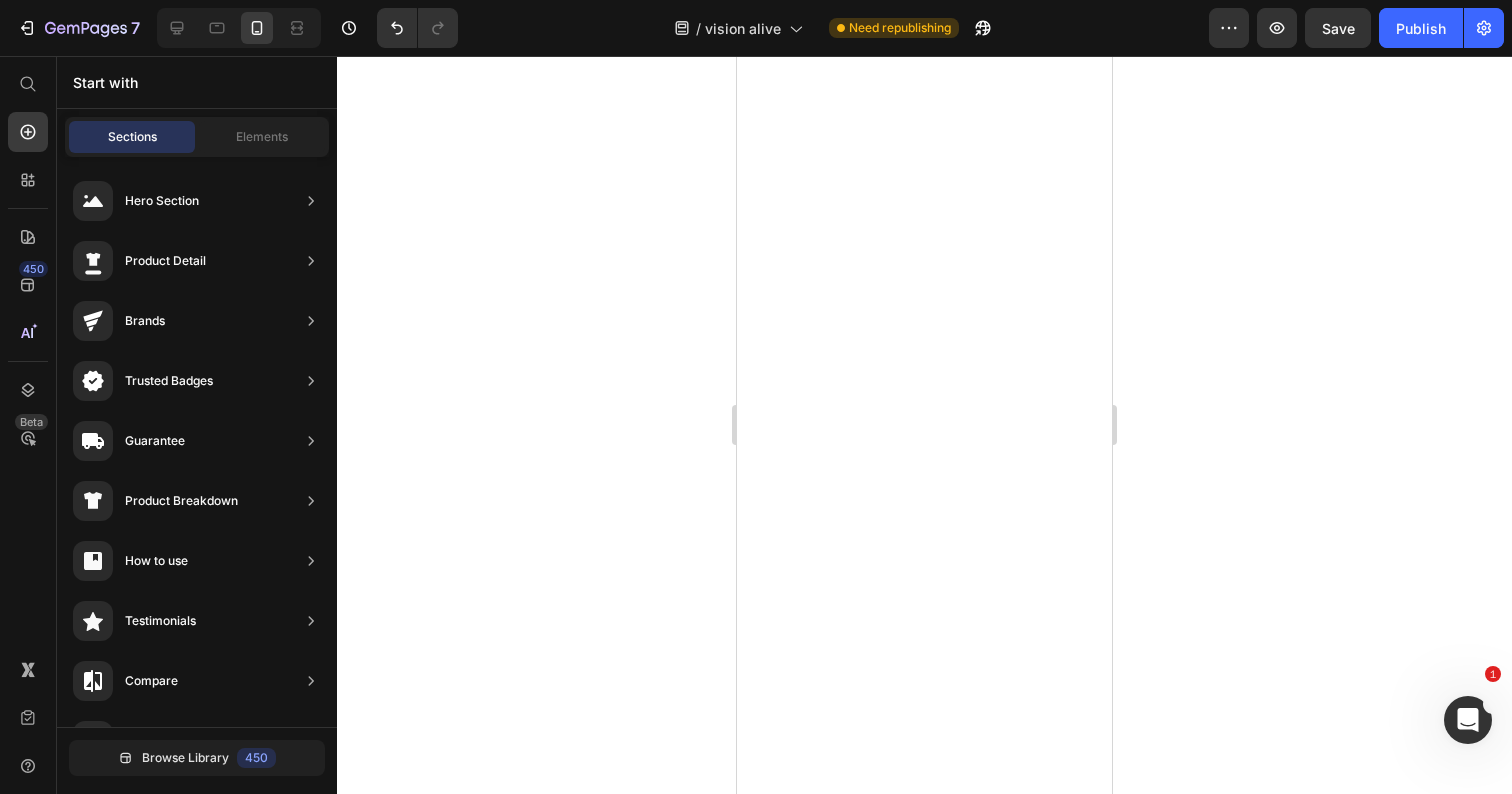 scroll, scrollTop: 76555, scrollLeft: 0, axis: vertical 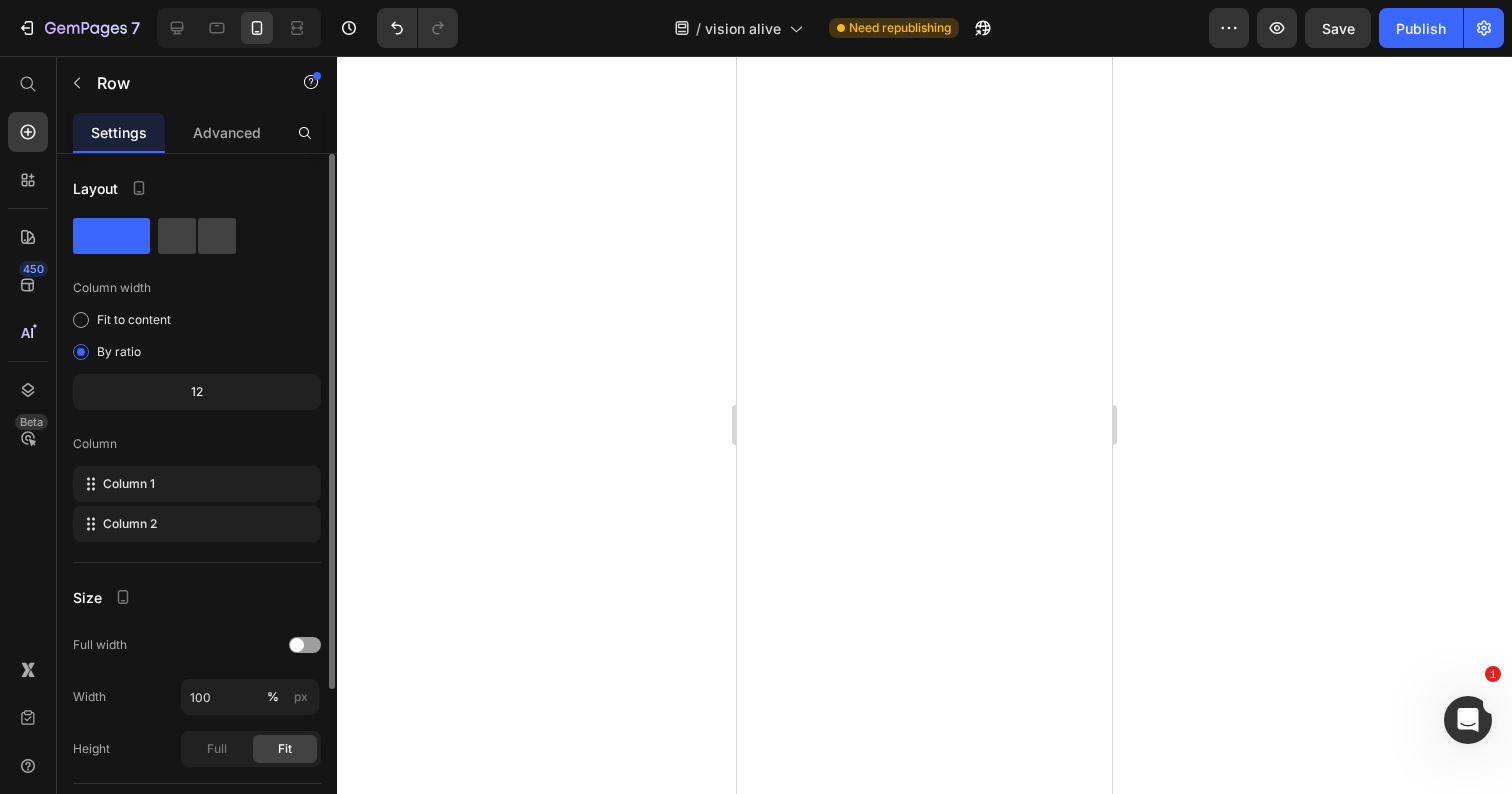 click on "Image" at bounding box center [924, -6382] 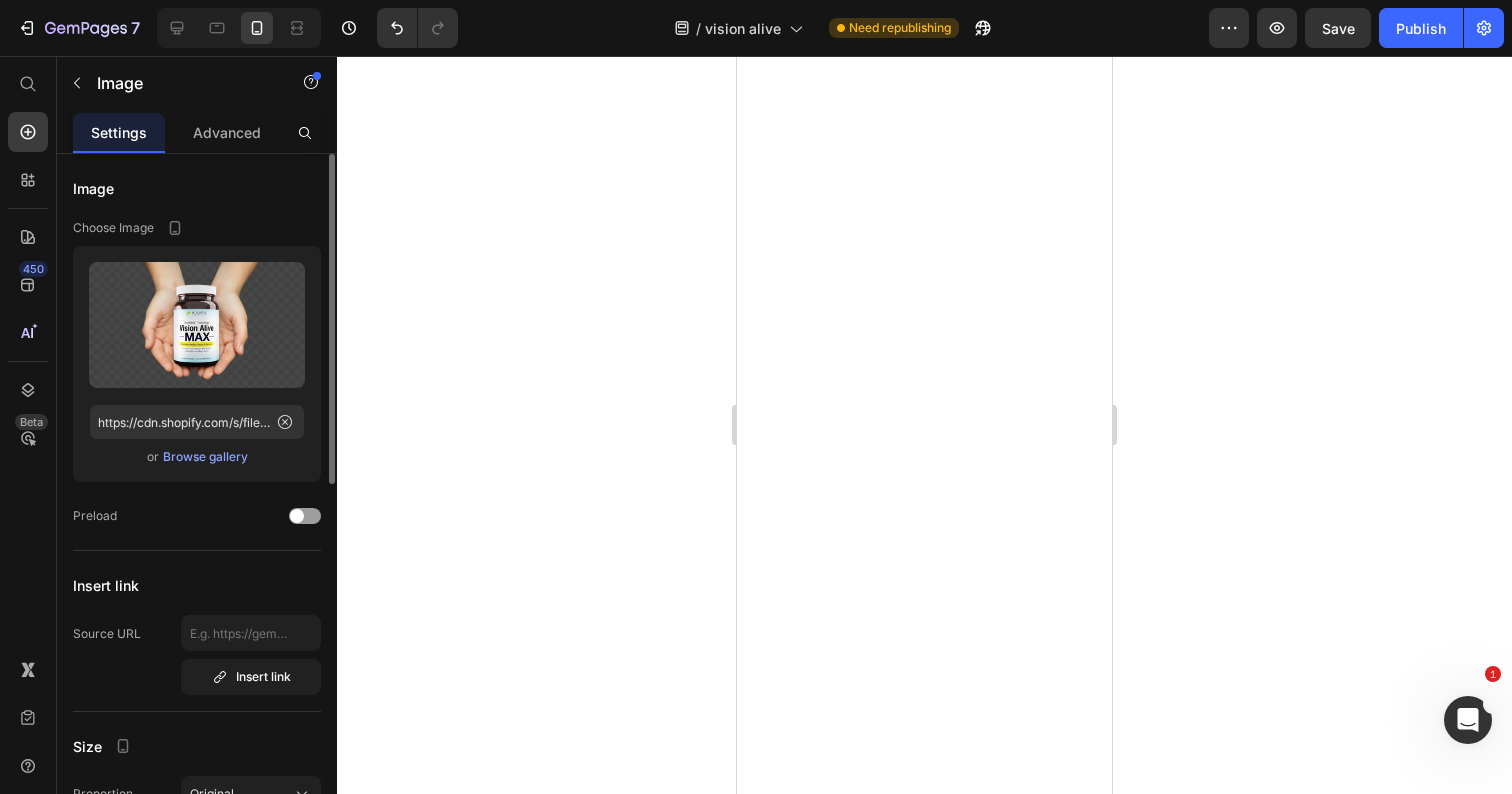 click 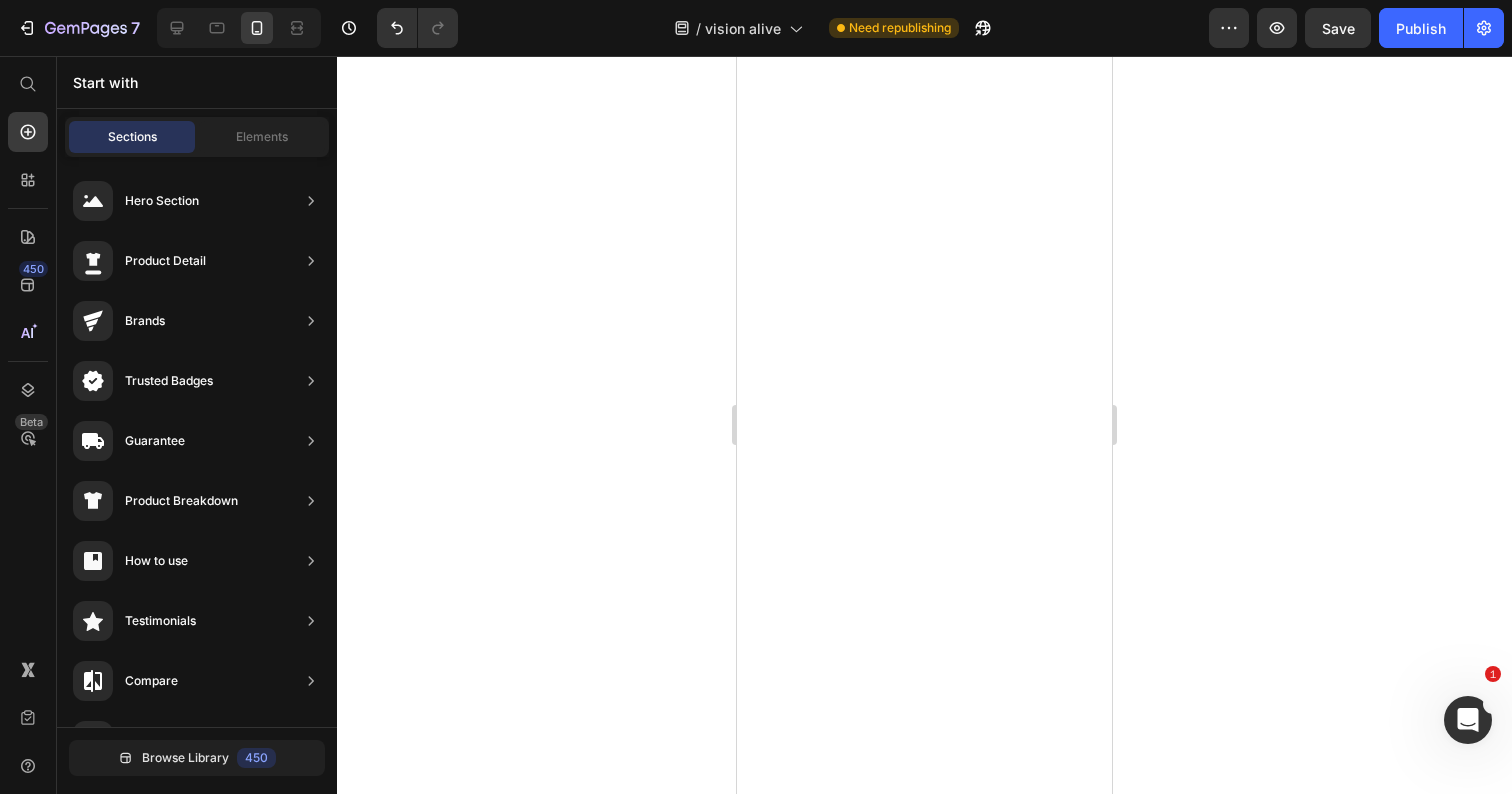 click 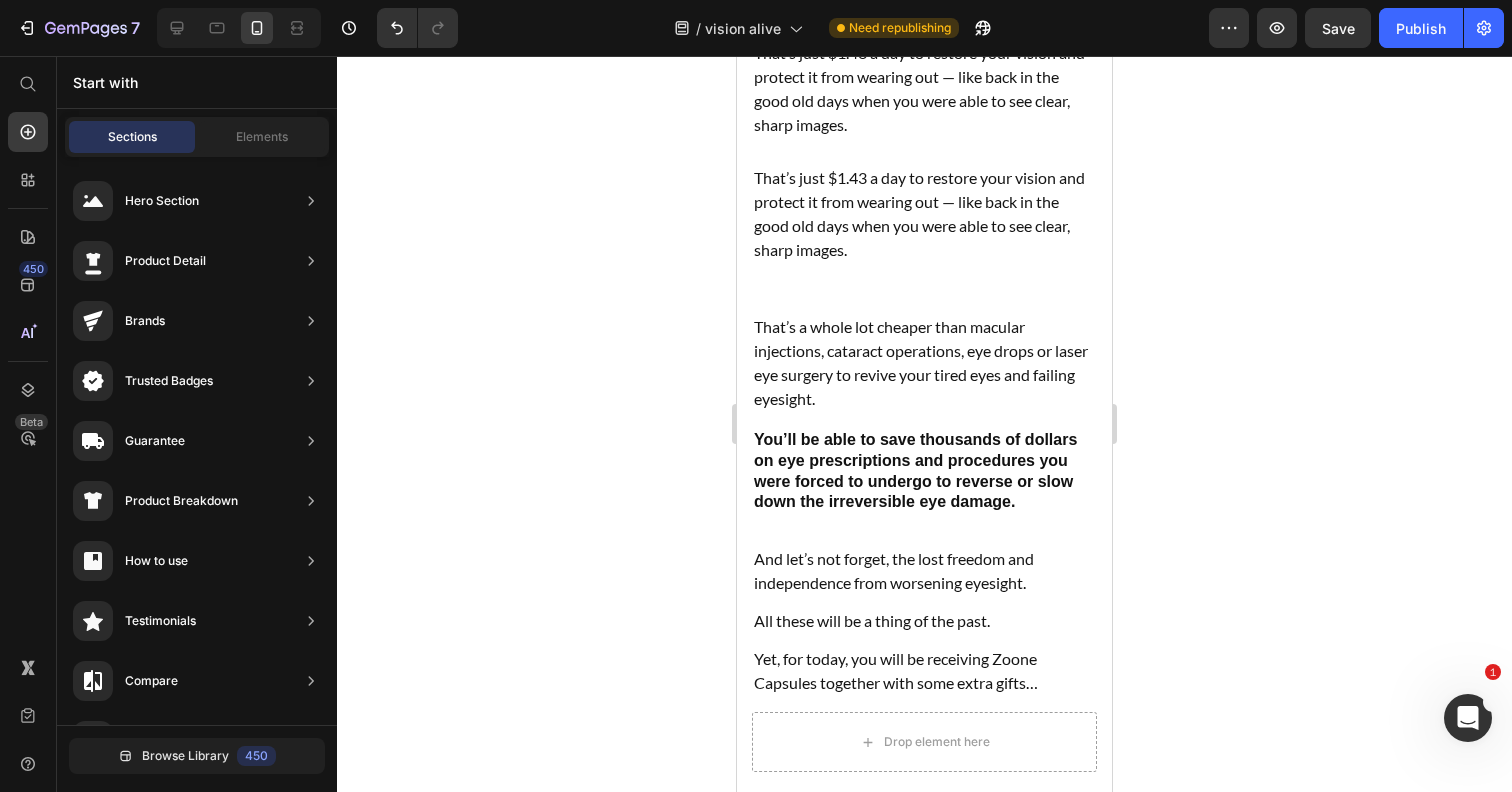 scroll, scrollTop: 55371, scrollLeft: 0, axis: vertical 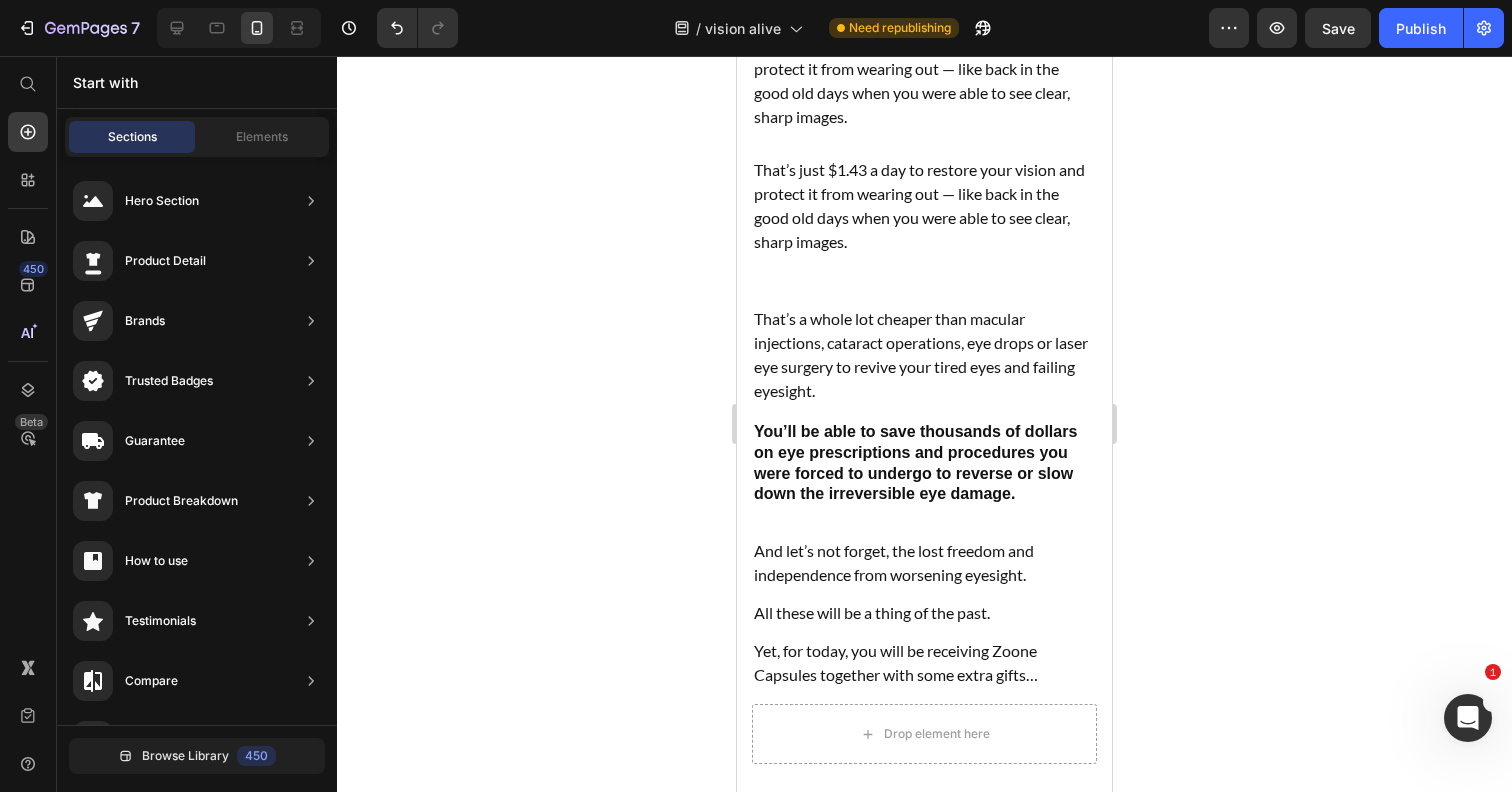 click at bounding box center (924, -643) 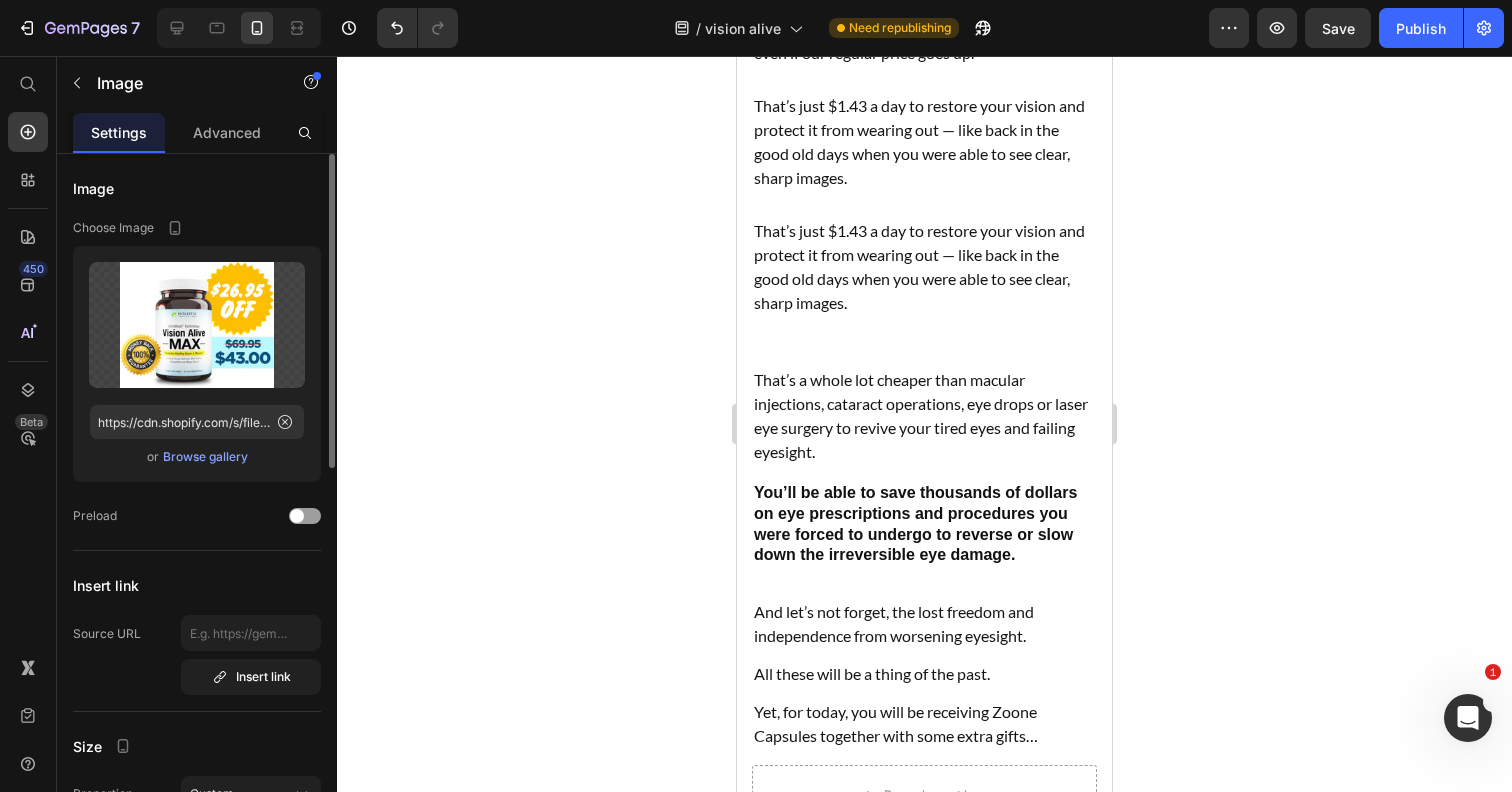 scroll, scrollTop: 55272, scrollLeft: 0, axis: vertical 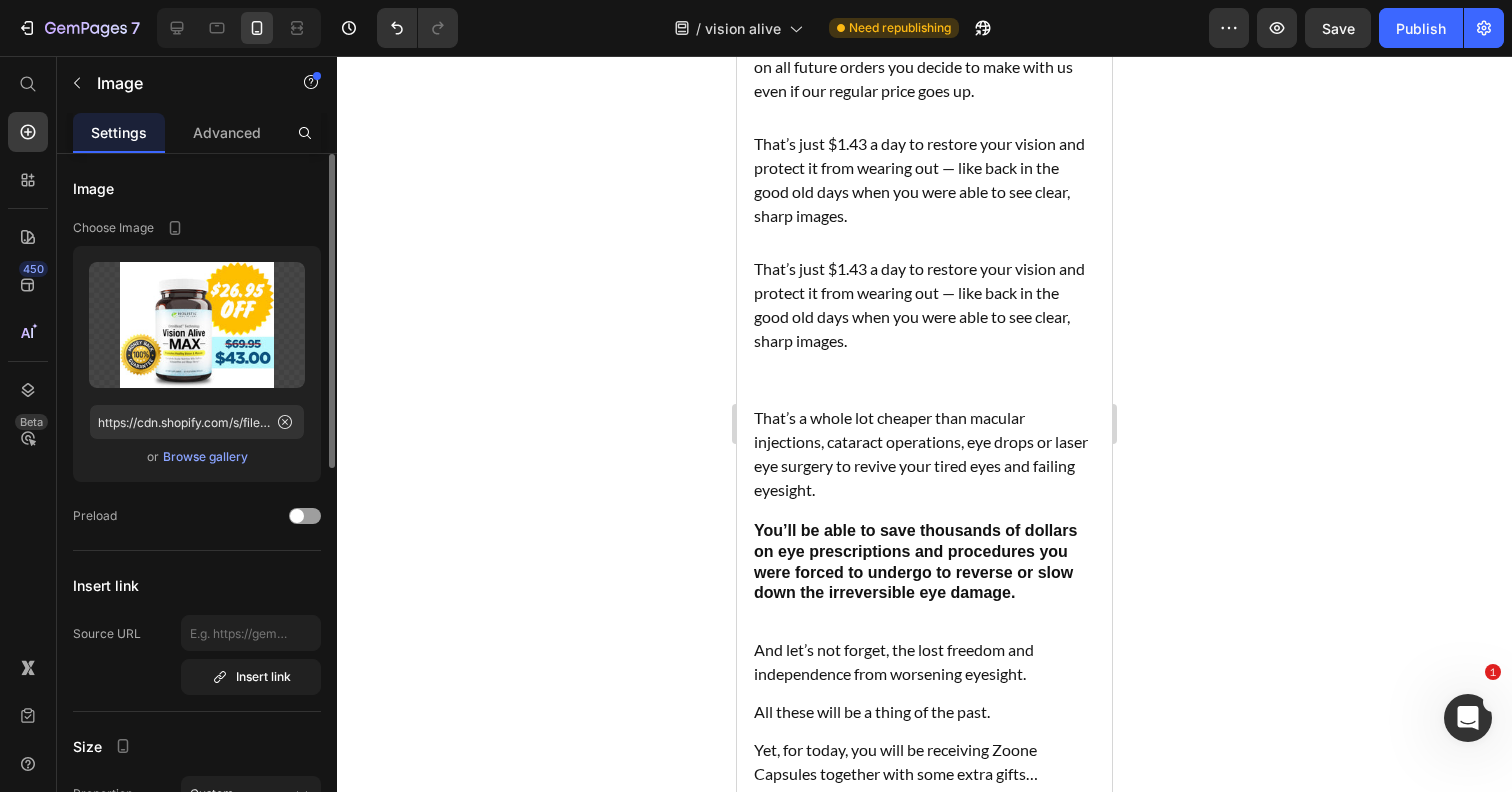 click on "Right now, and for the next 24 hours, because you are here, reading this letter, you can get your own bottle for our introductory price of" at bounding box center [907, -653] 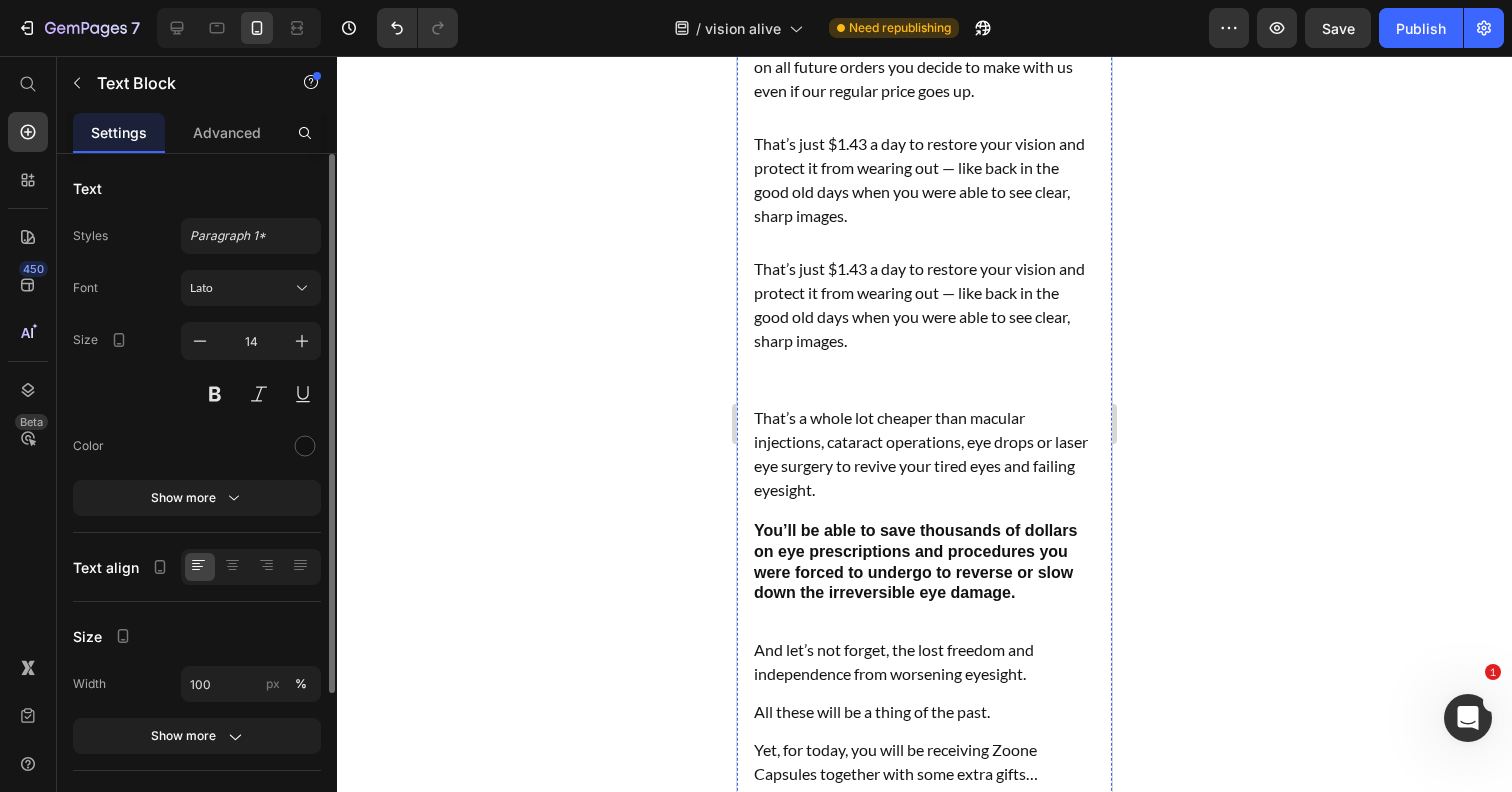 click 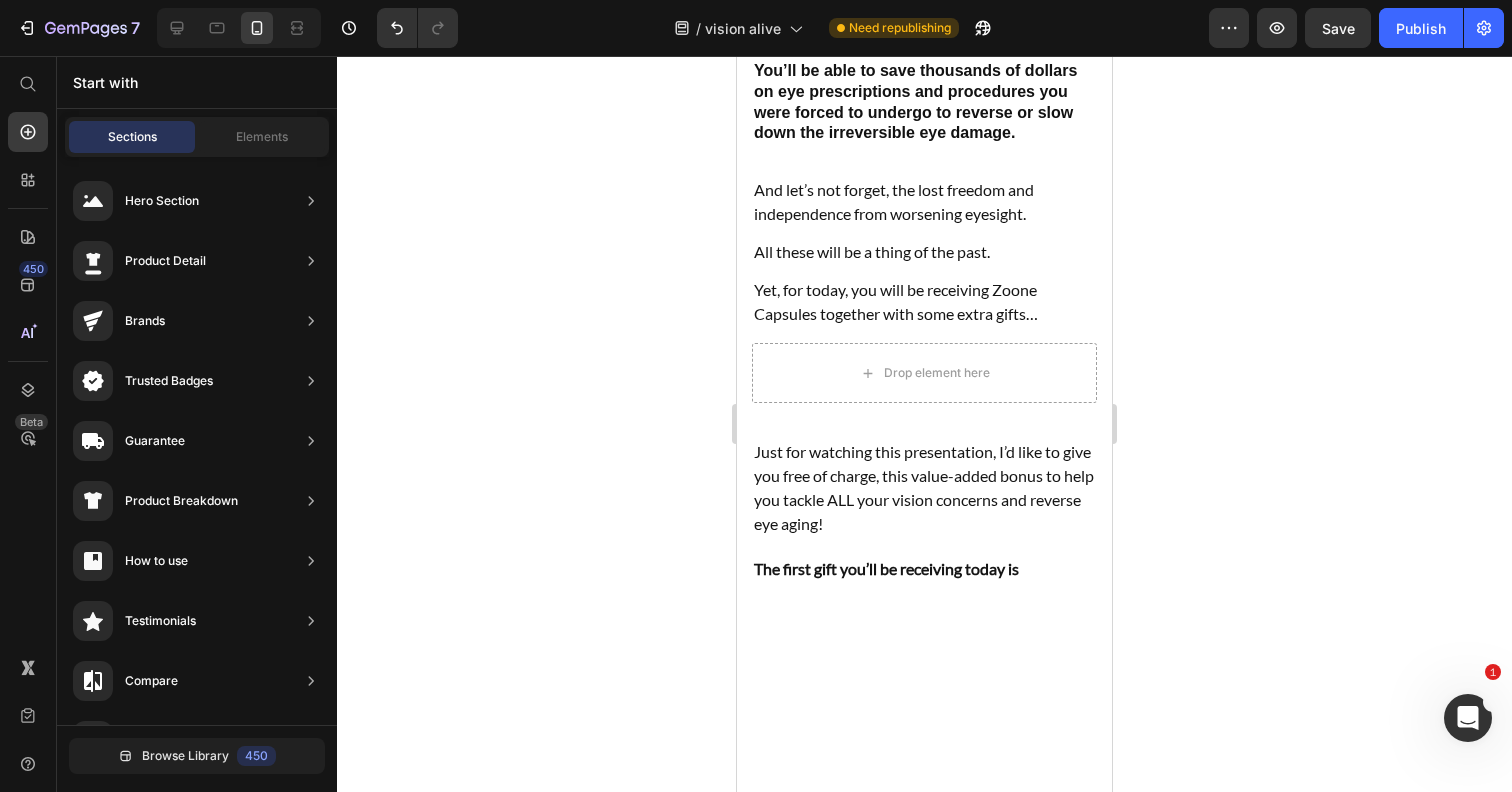 scroll, scrollTop: 55834, scrollLeft: 0, axis: vertical 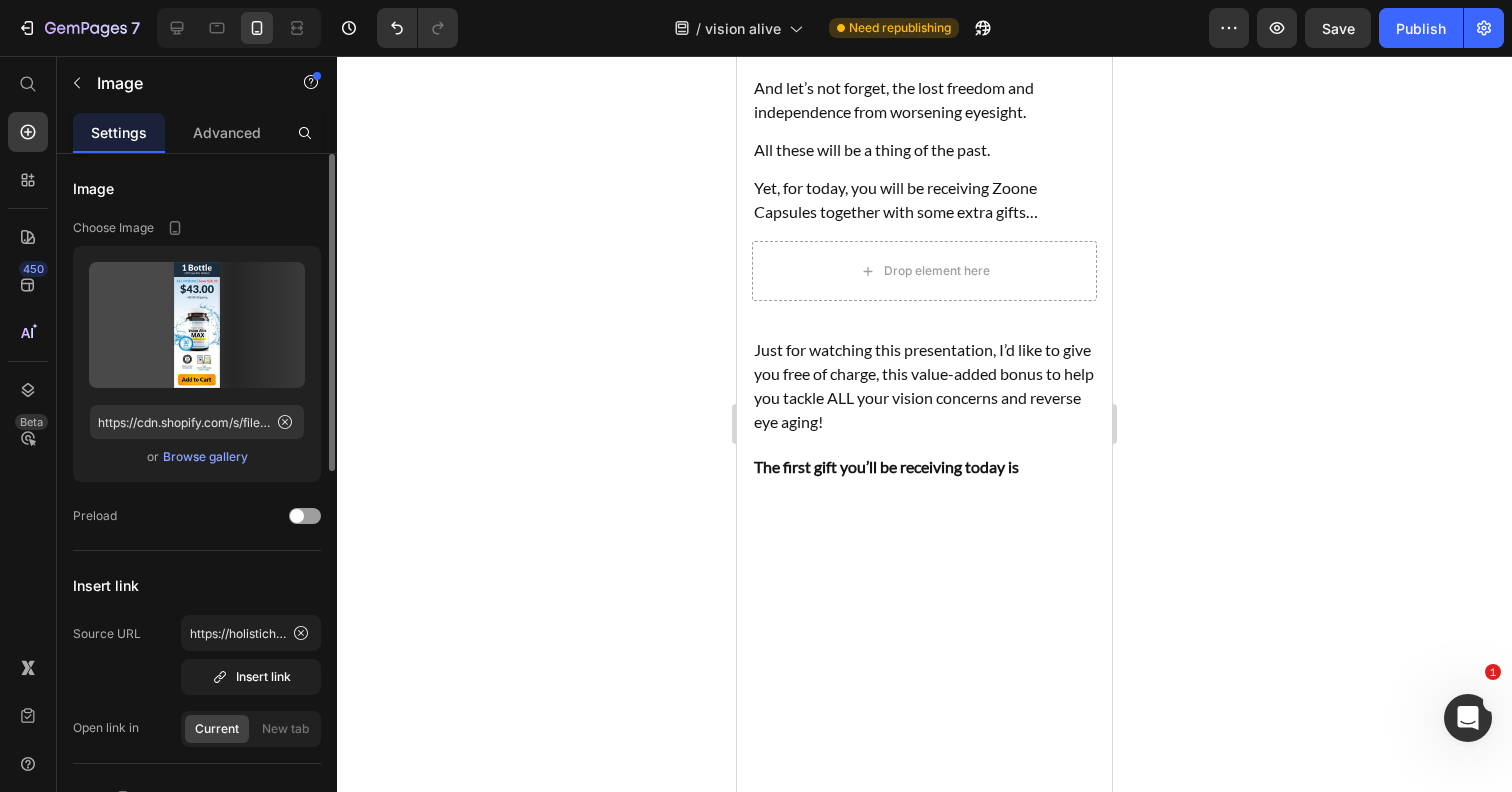 click at bounding box center [924, -959] 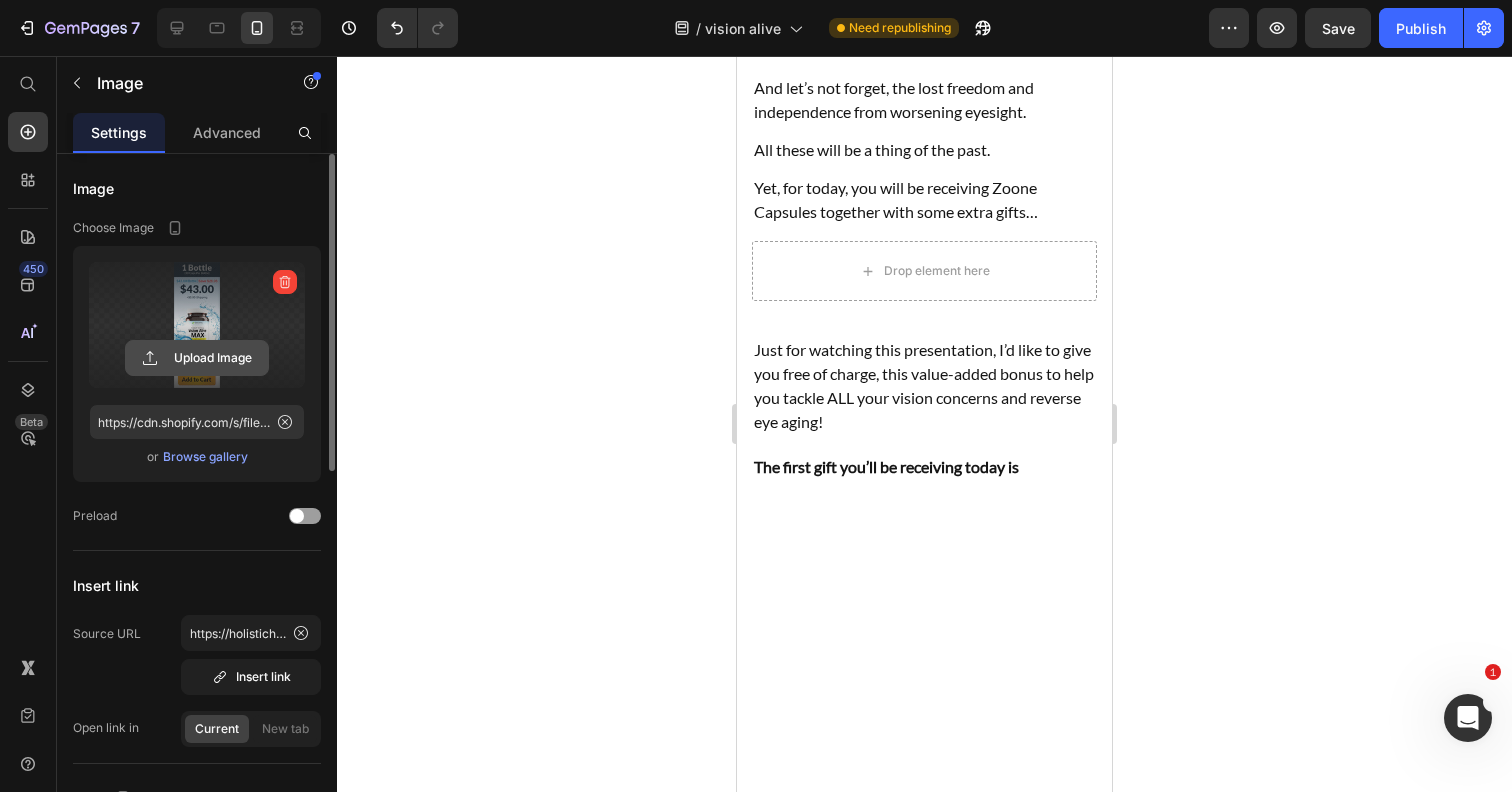 click 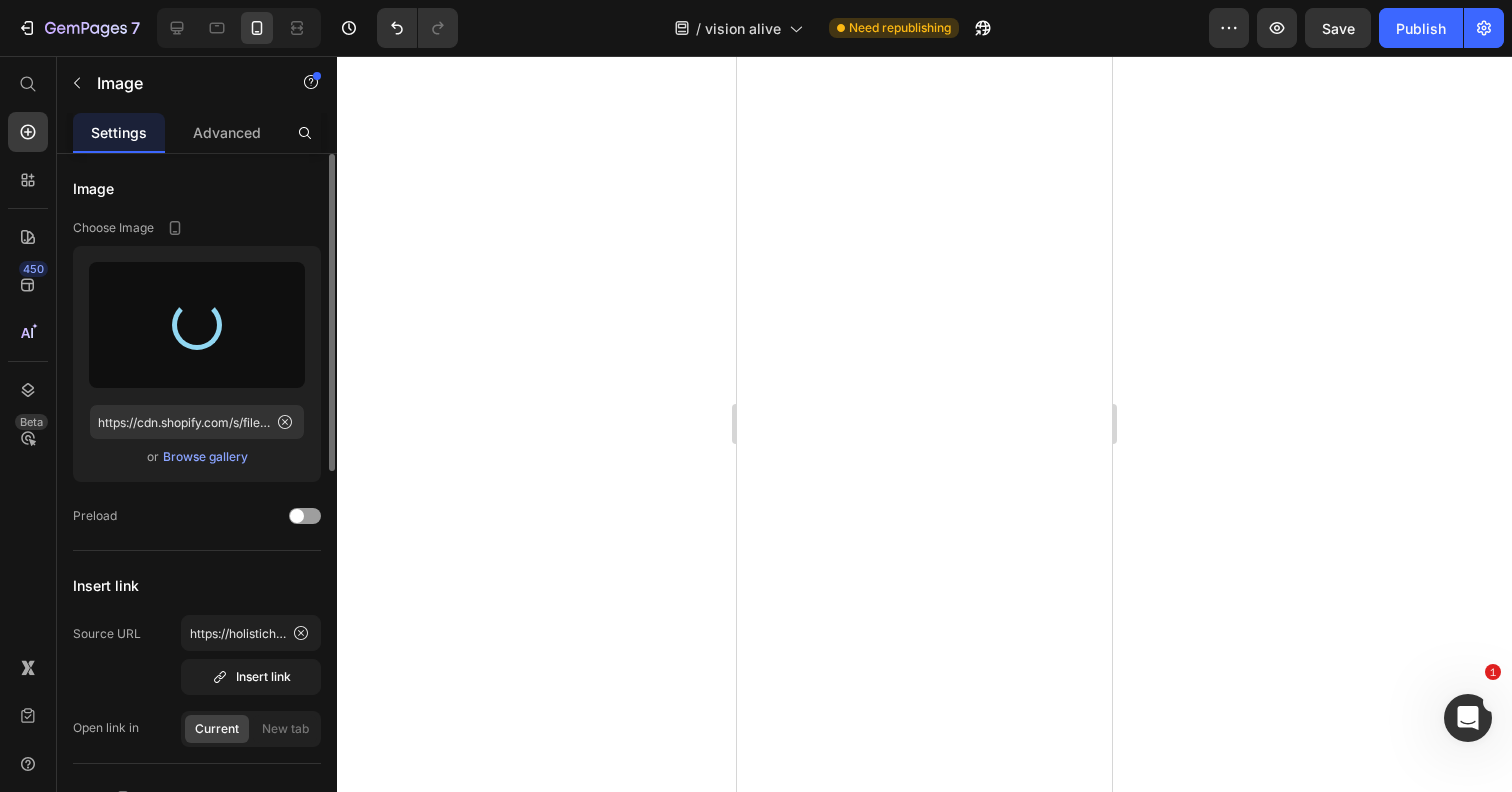 scroll, scrollTop: 56873, scrollLeft: 0, axis: vertical 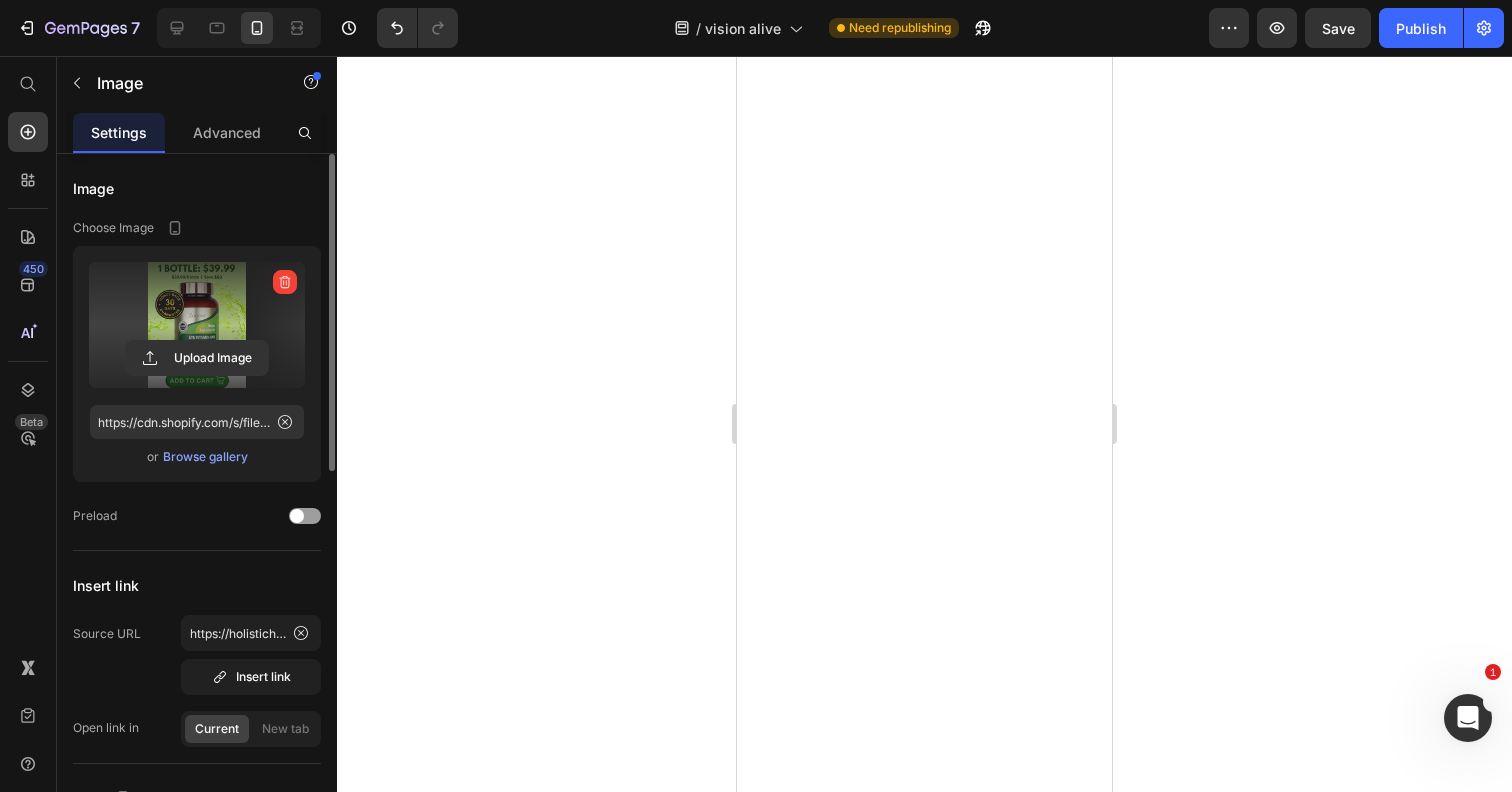type on "https://cdn.shopify.com/s/files/1/0741/6325/7561/files/gempages_559101826016740245-8b5fedc6-fa4d-416b-8f1b-92a28bb95208.png" 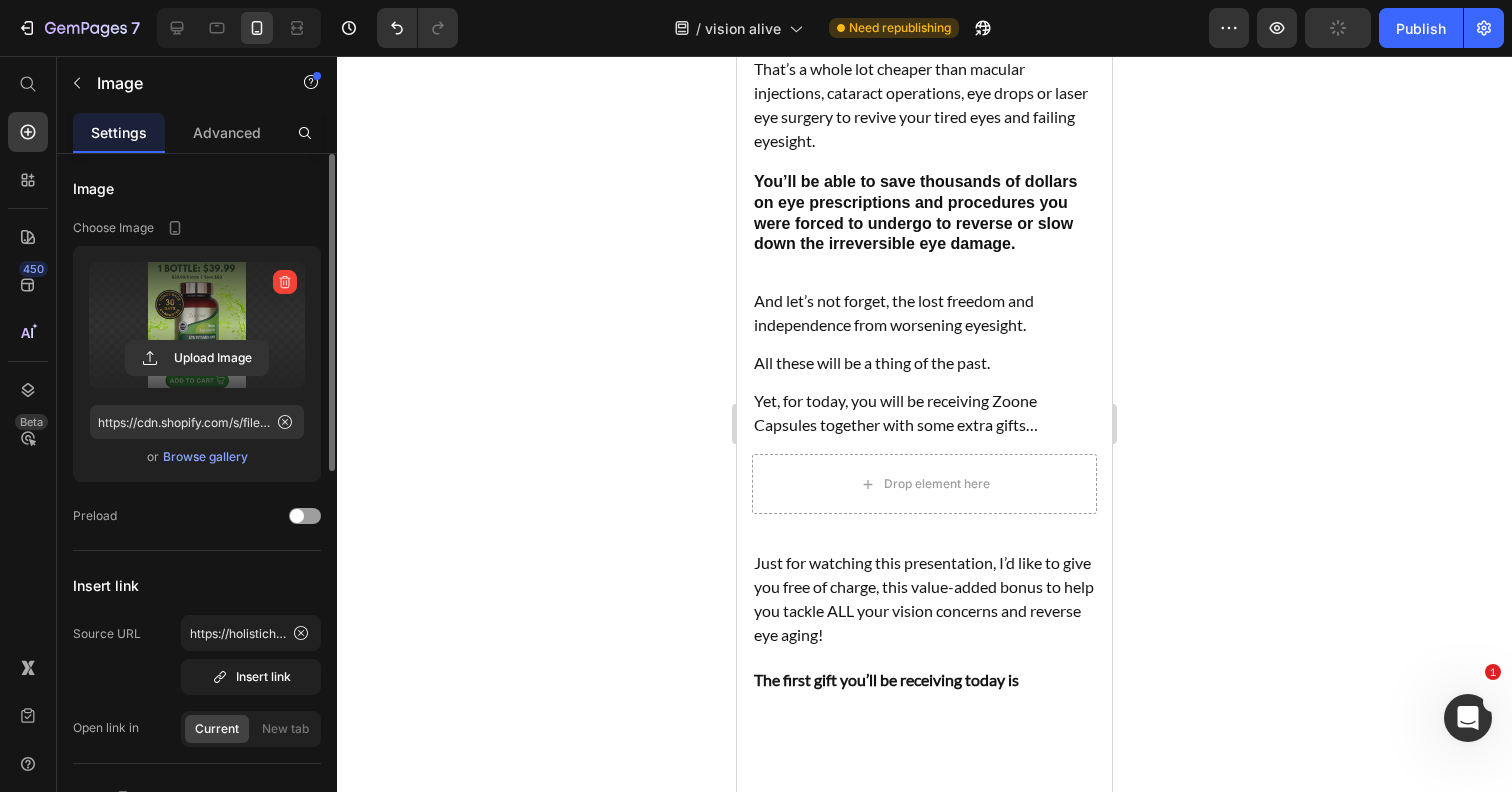 scroll, scrollTop: 55616, scrollLeft: 0, axis: vertical 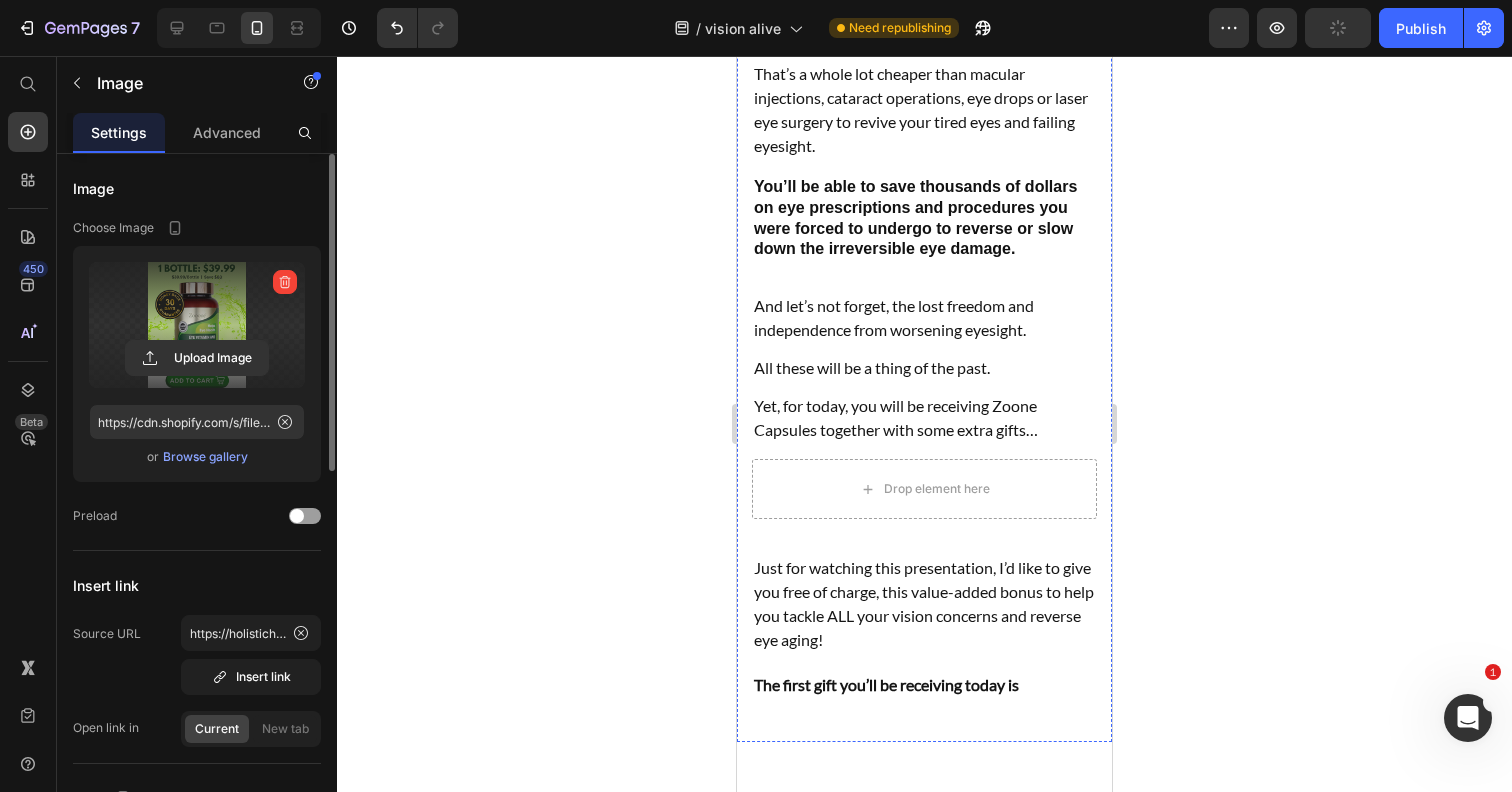 click 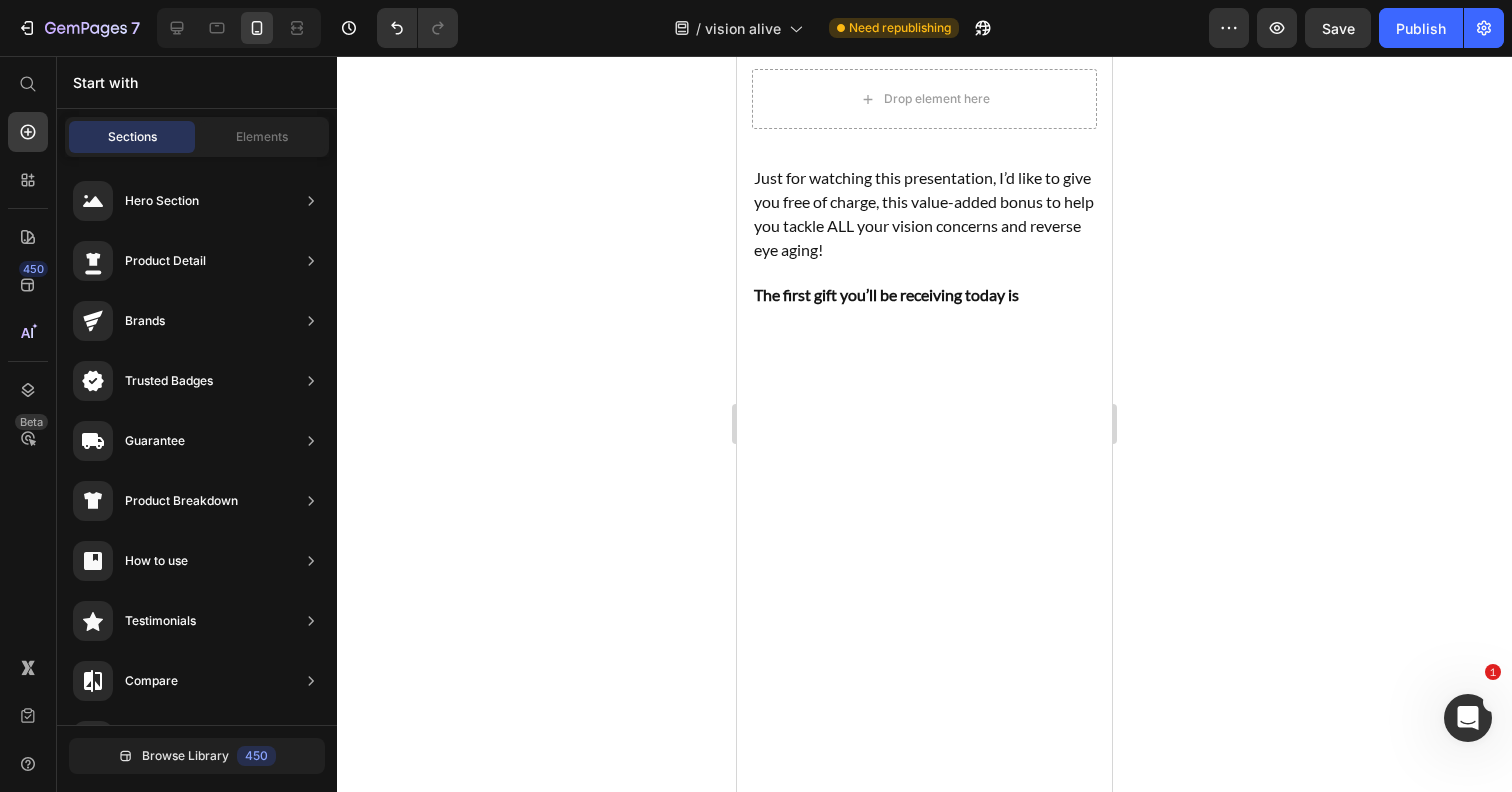 scroll, scrollTop: 56030, scrollLeft: 0, axis: vertical 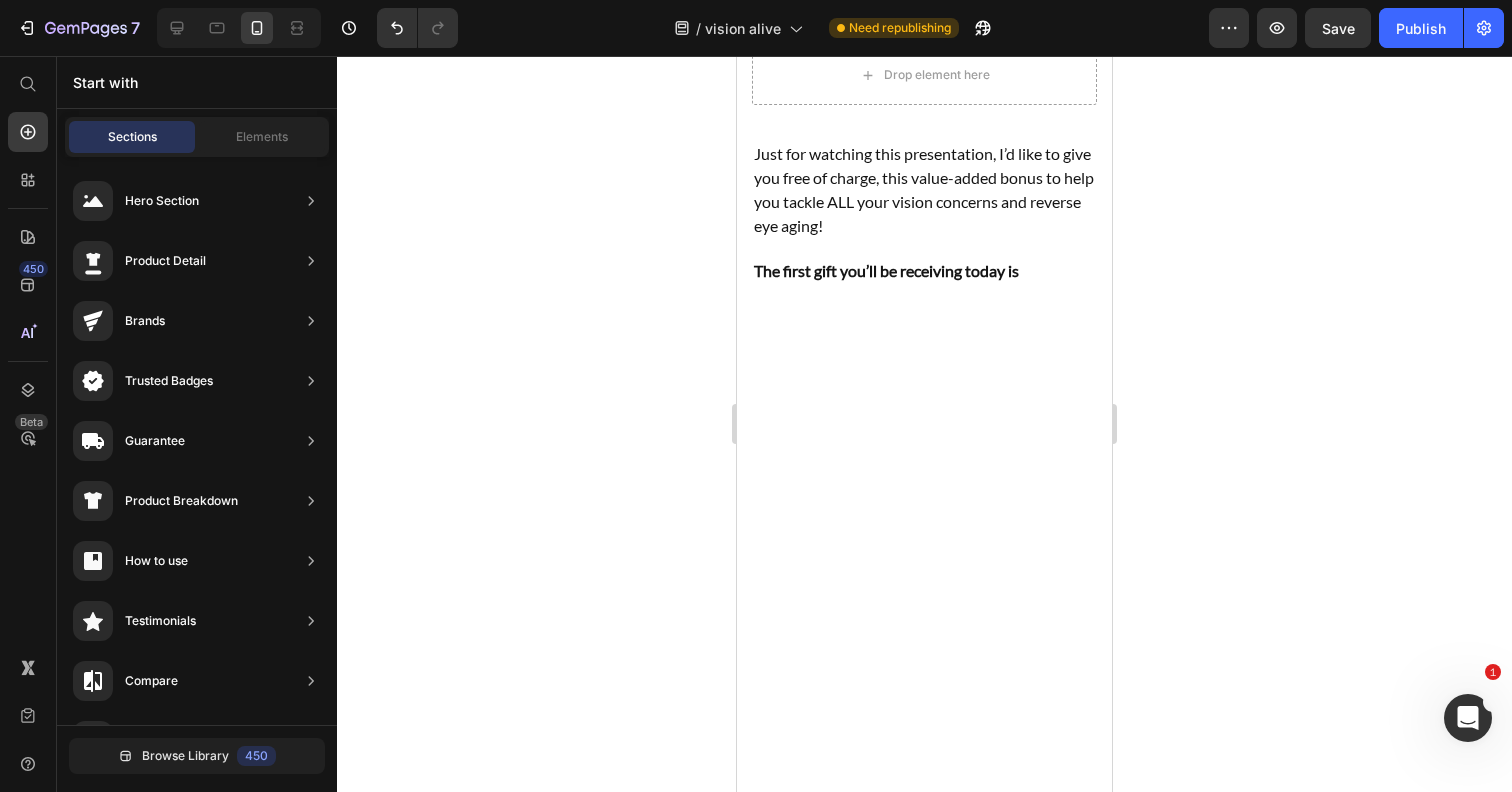 click at bounding box center [924, -1155] 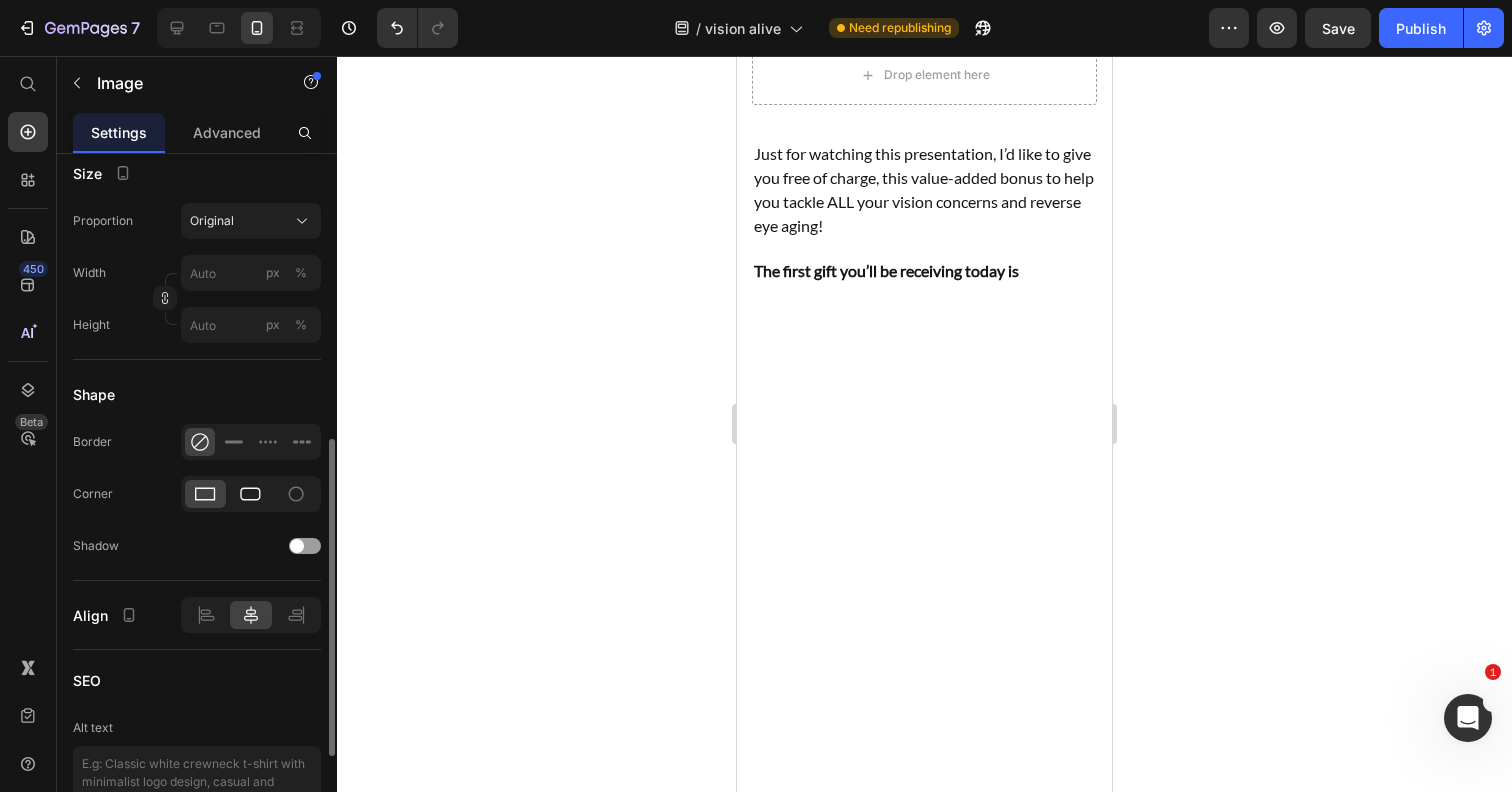 scroll, scrollTop: 627, scrollLeft: 0, axis: vertical 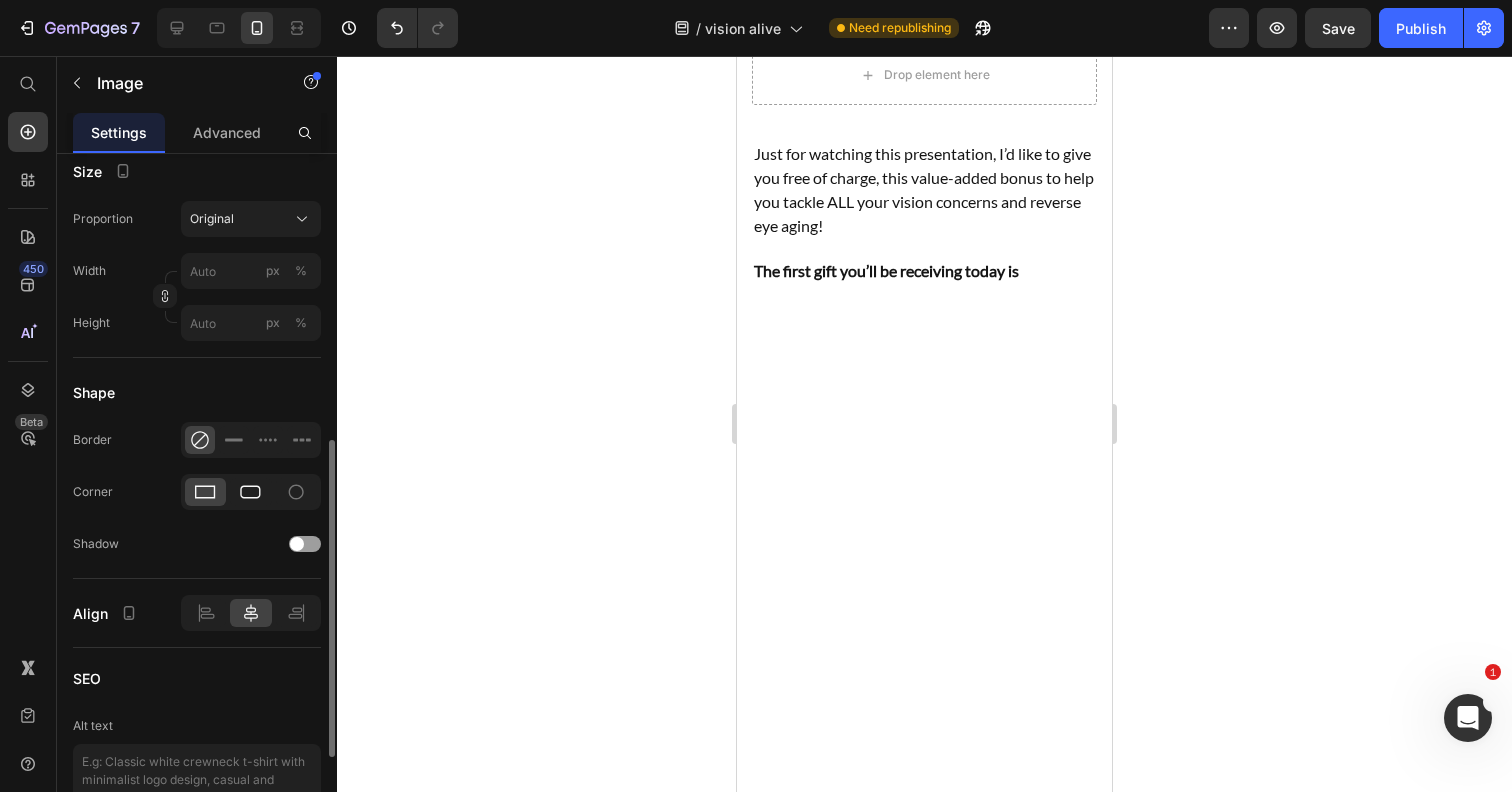 click 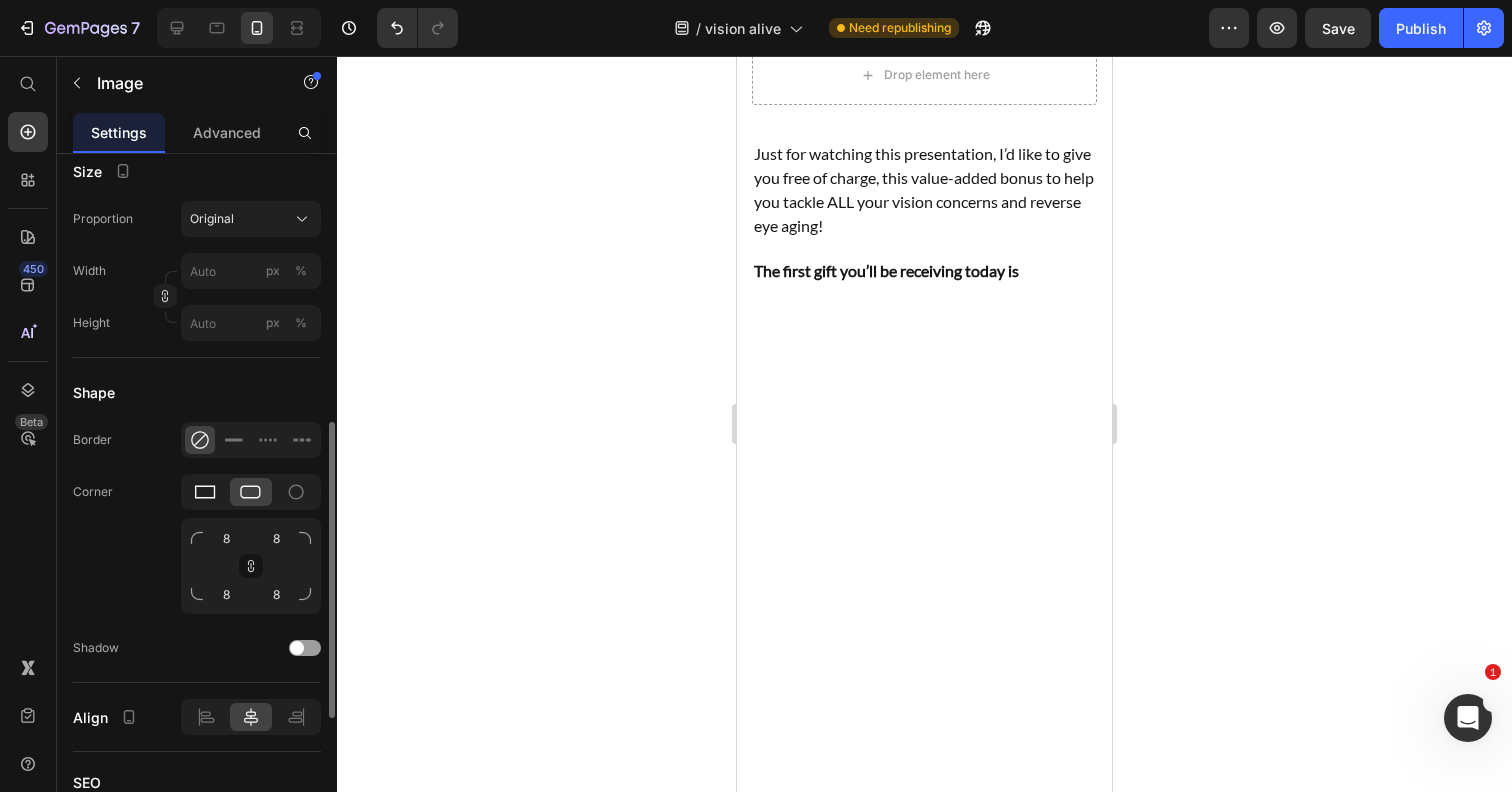 click 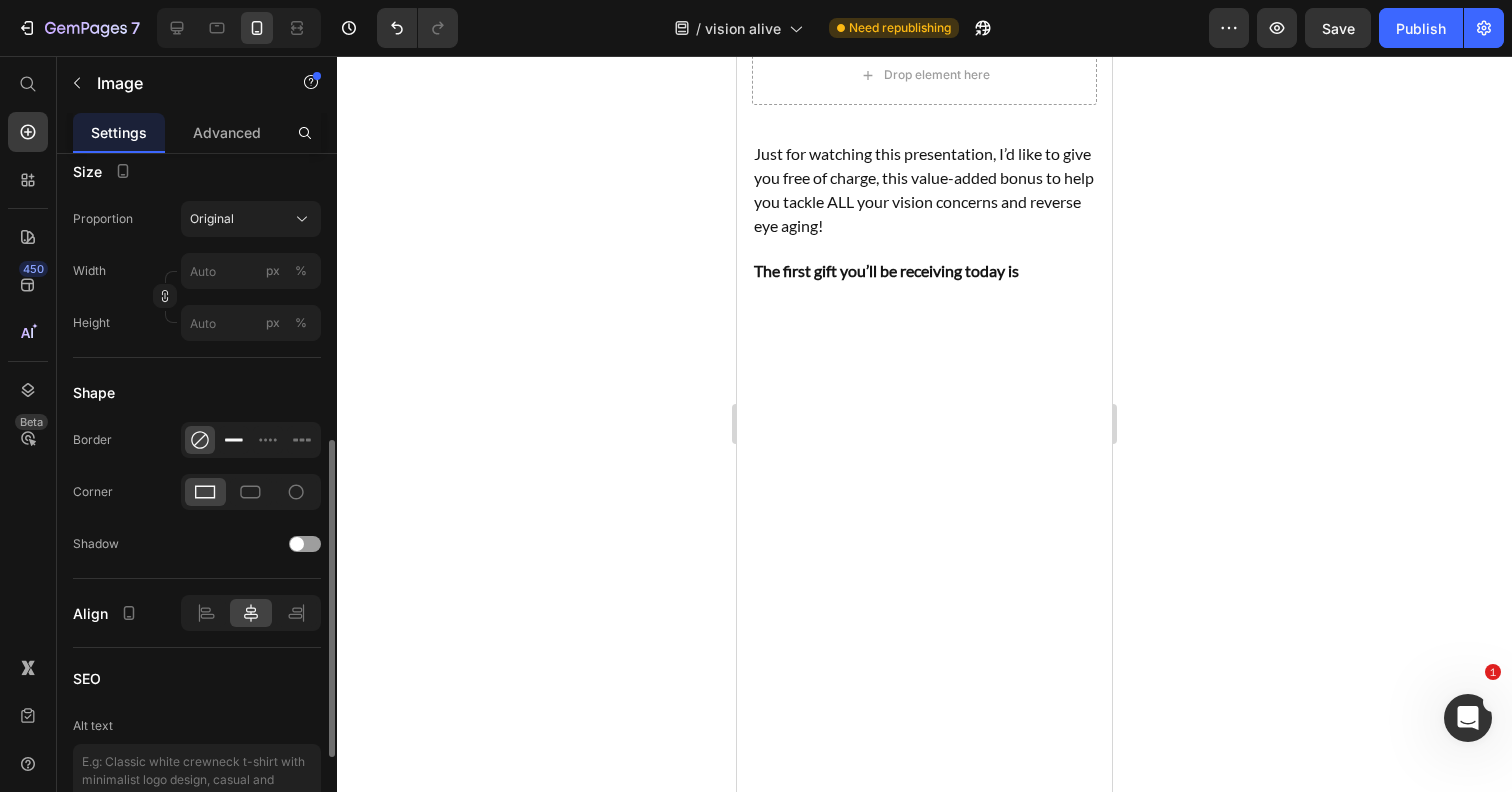 click 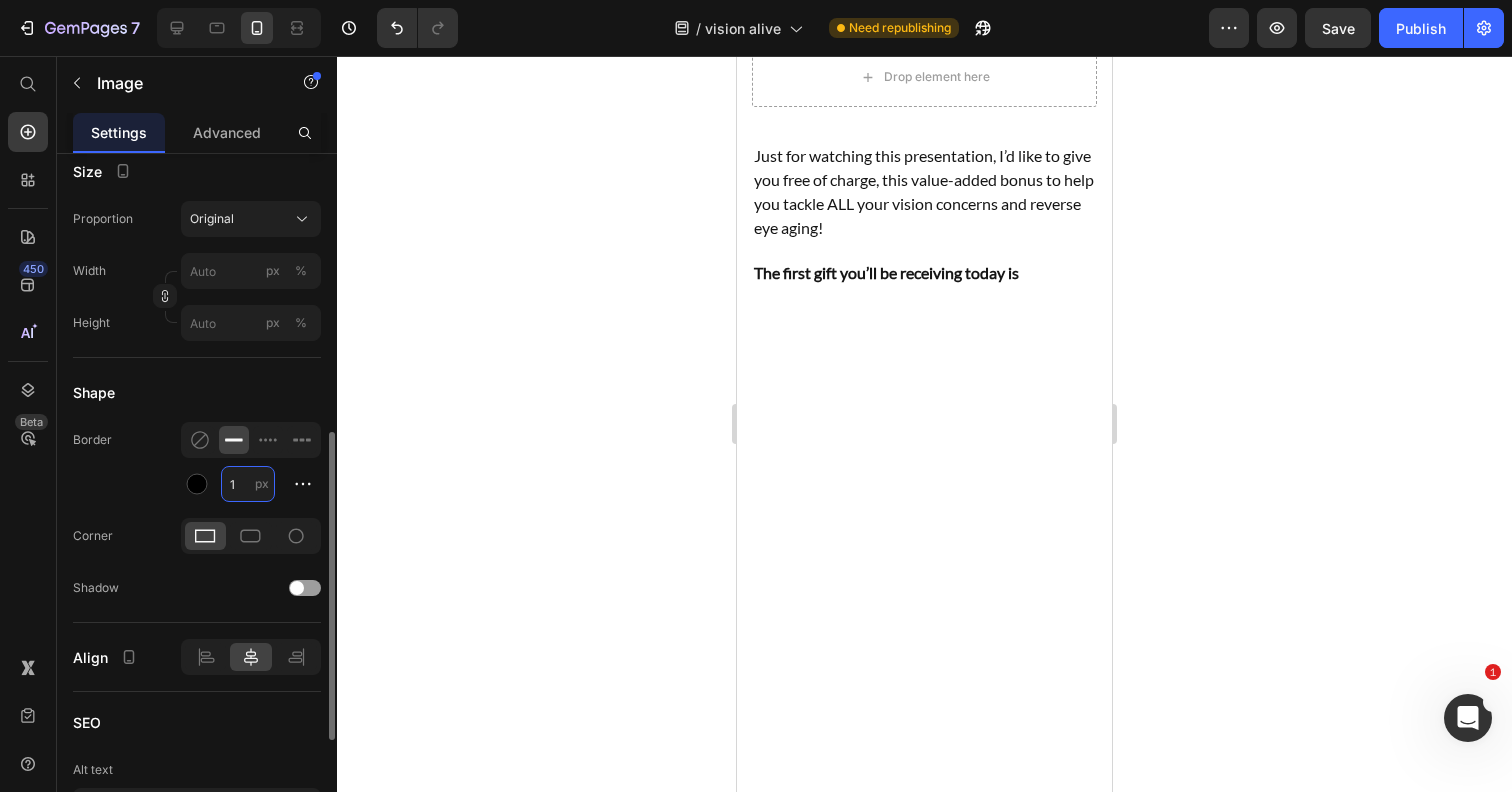 click on "1" at bounding box center [248, 484] 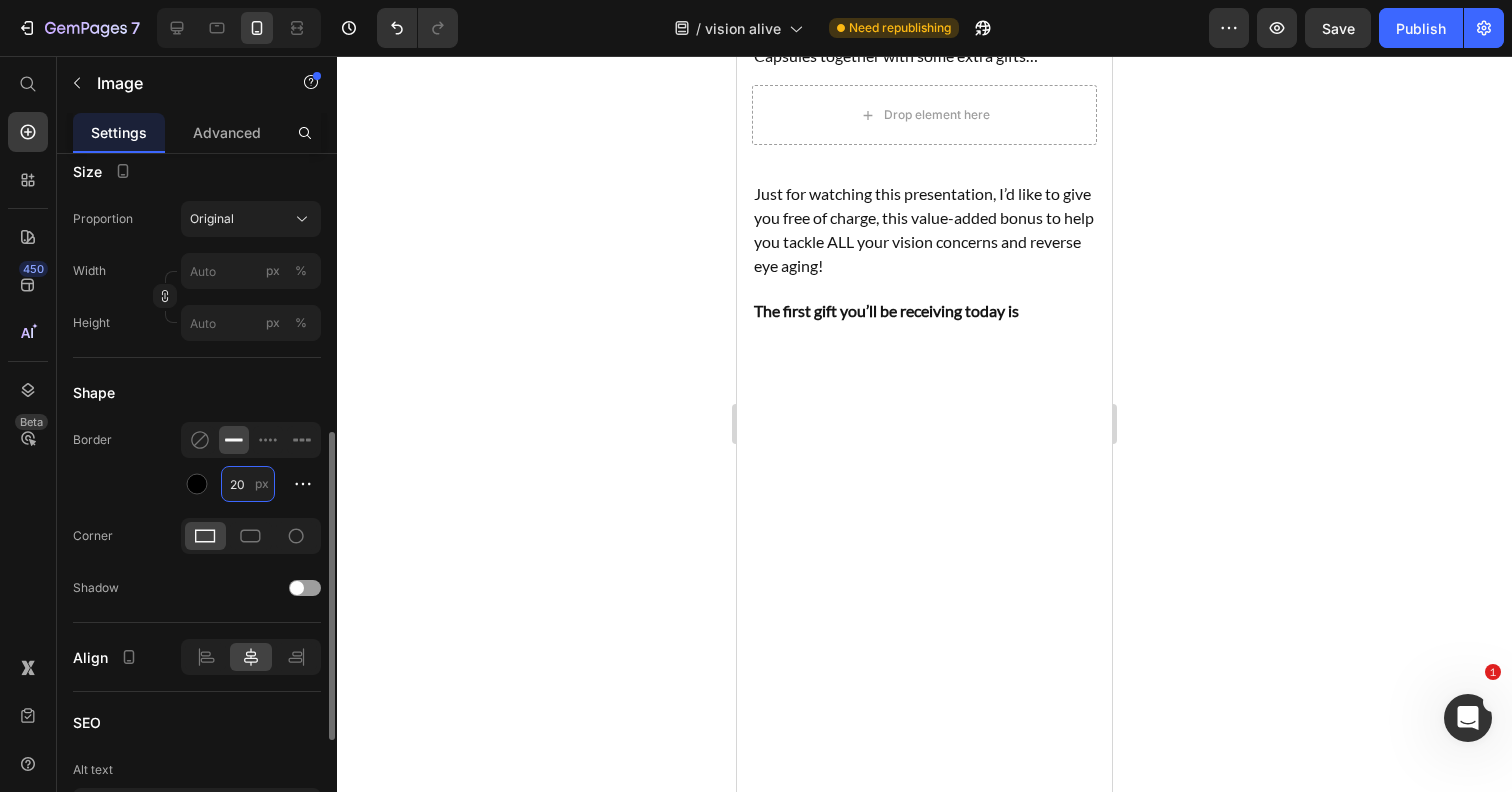 drag, startPoint x: 246, startPoint y: 485, endPoint x: 214, endPoint y: 485, distance: 32 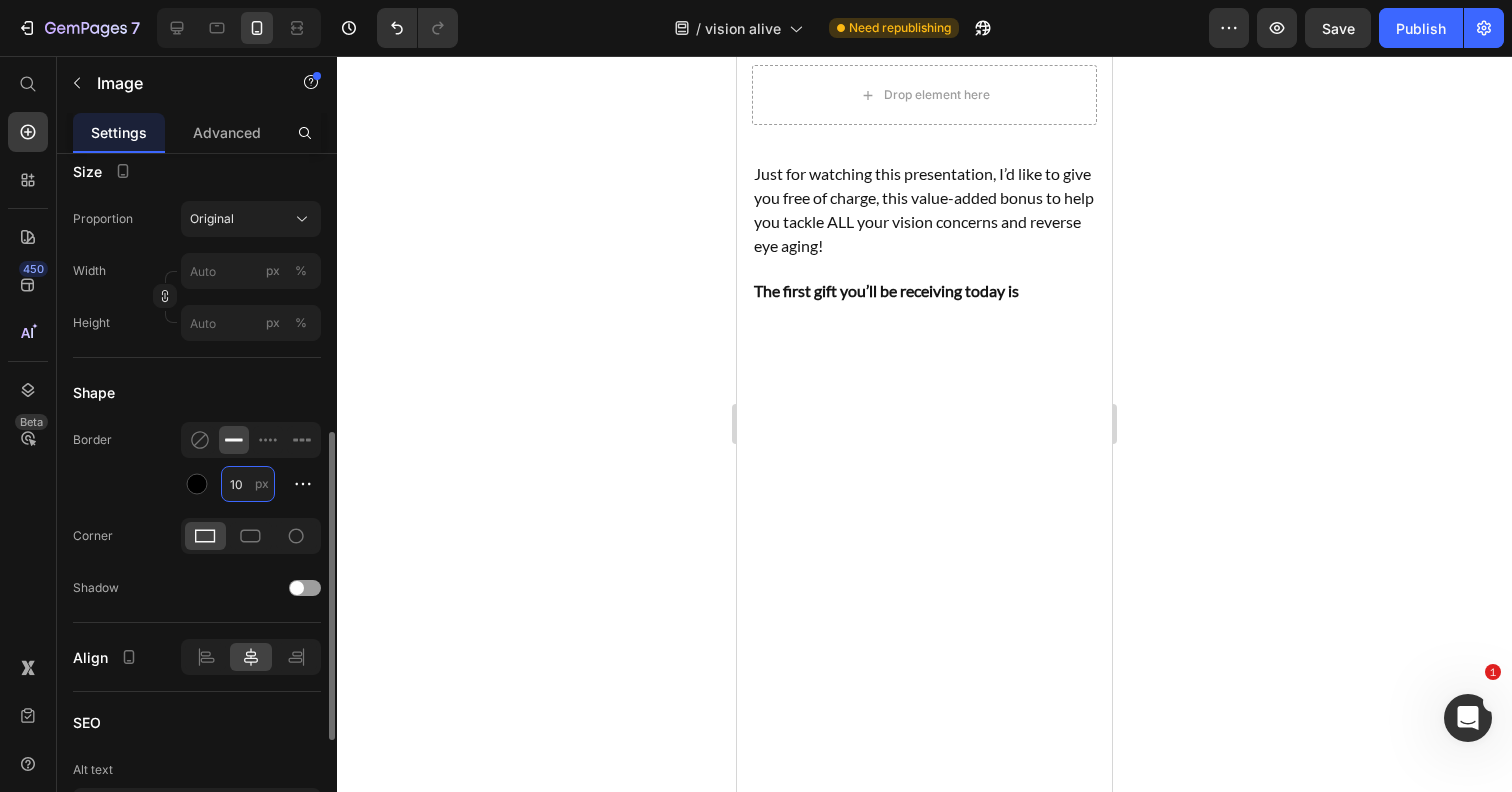 type on "1" 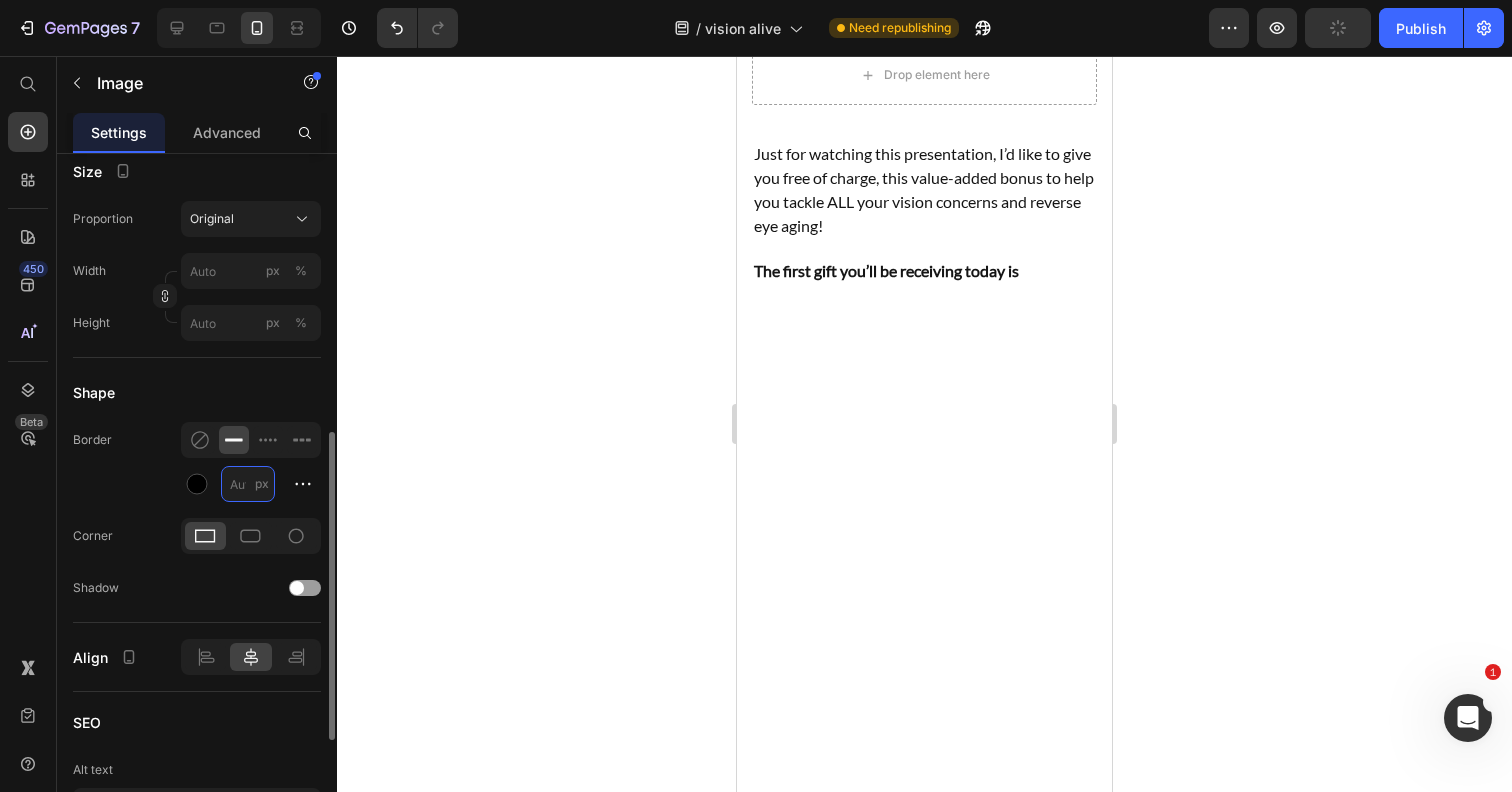 type on "5" 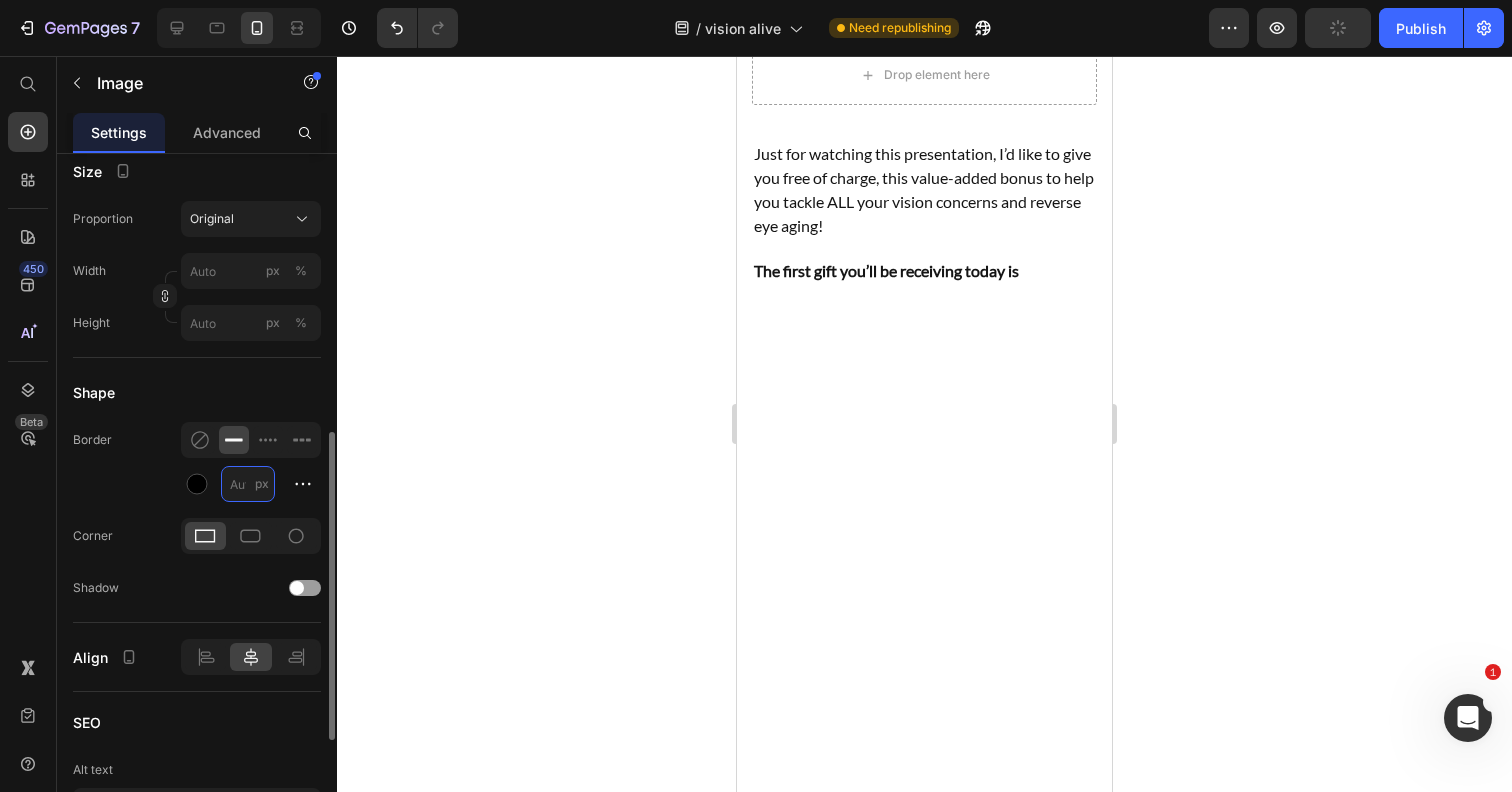 type on "3" 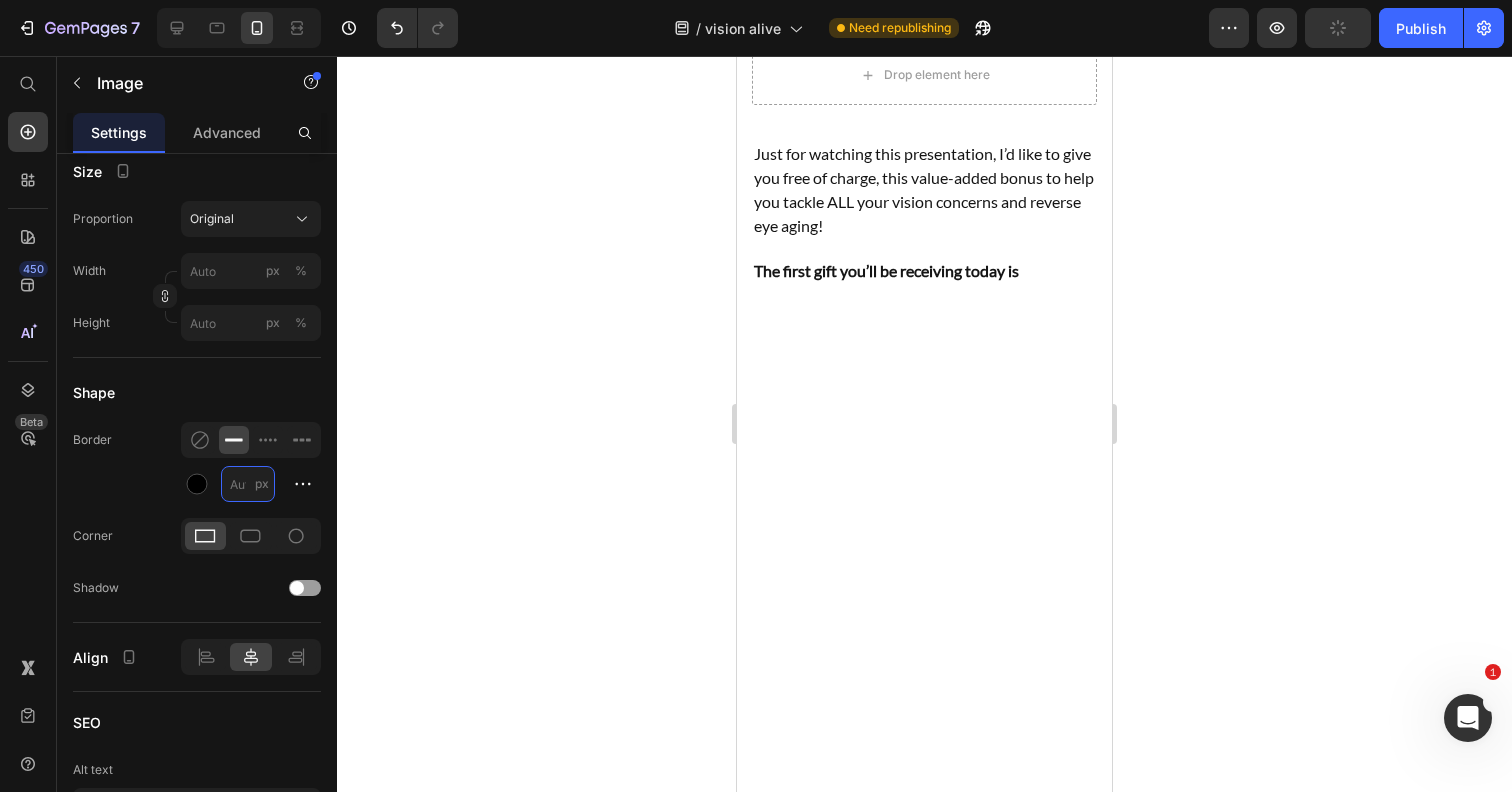 type on "2" 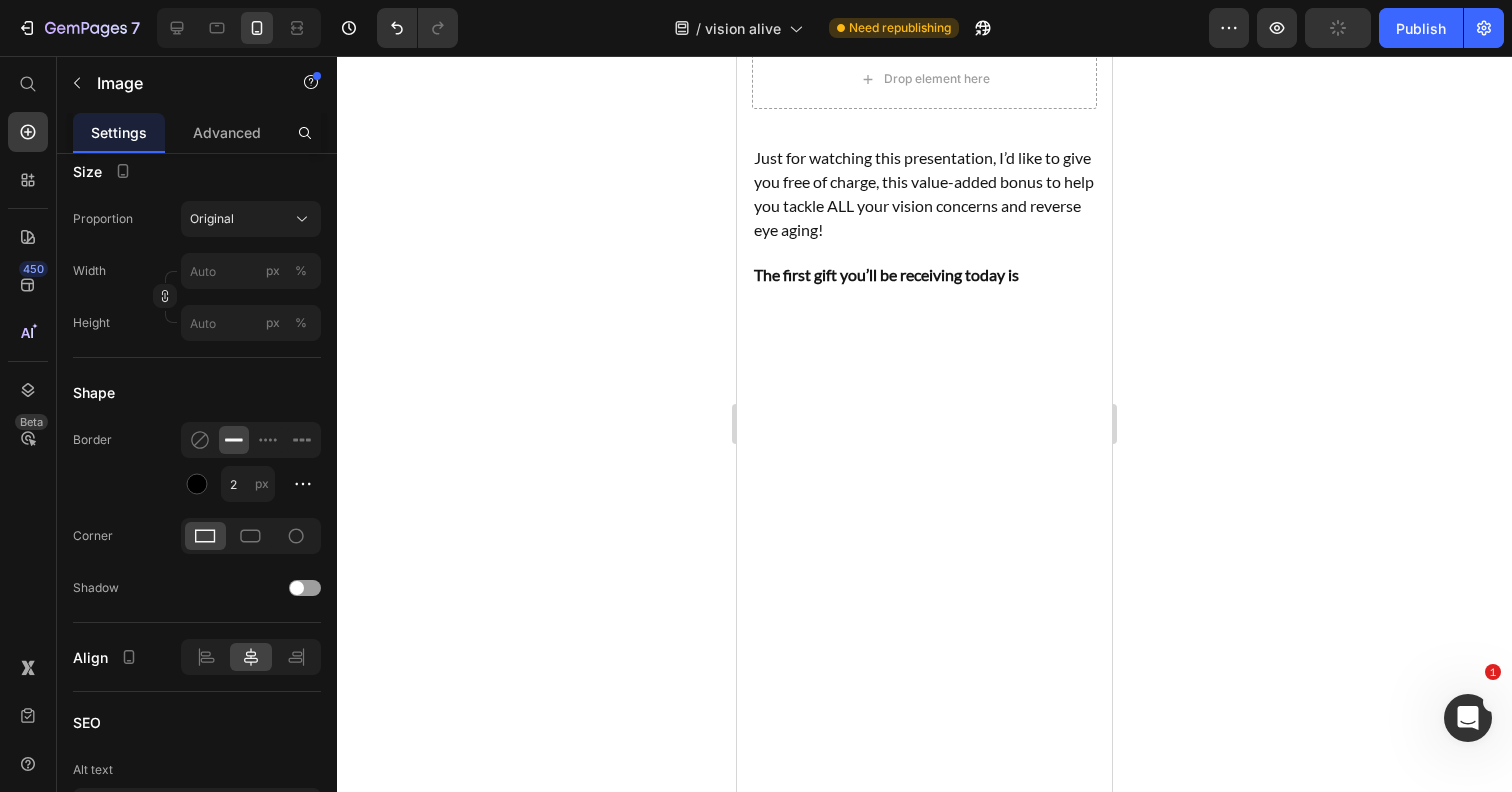 click 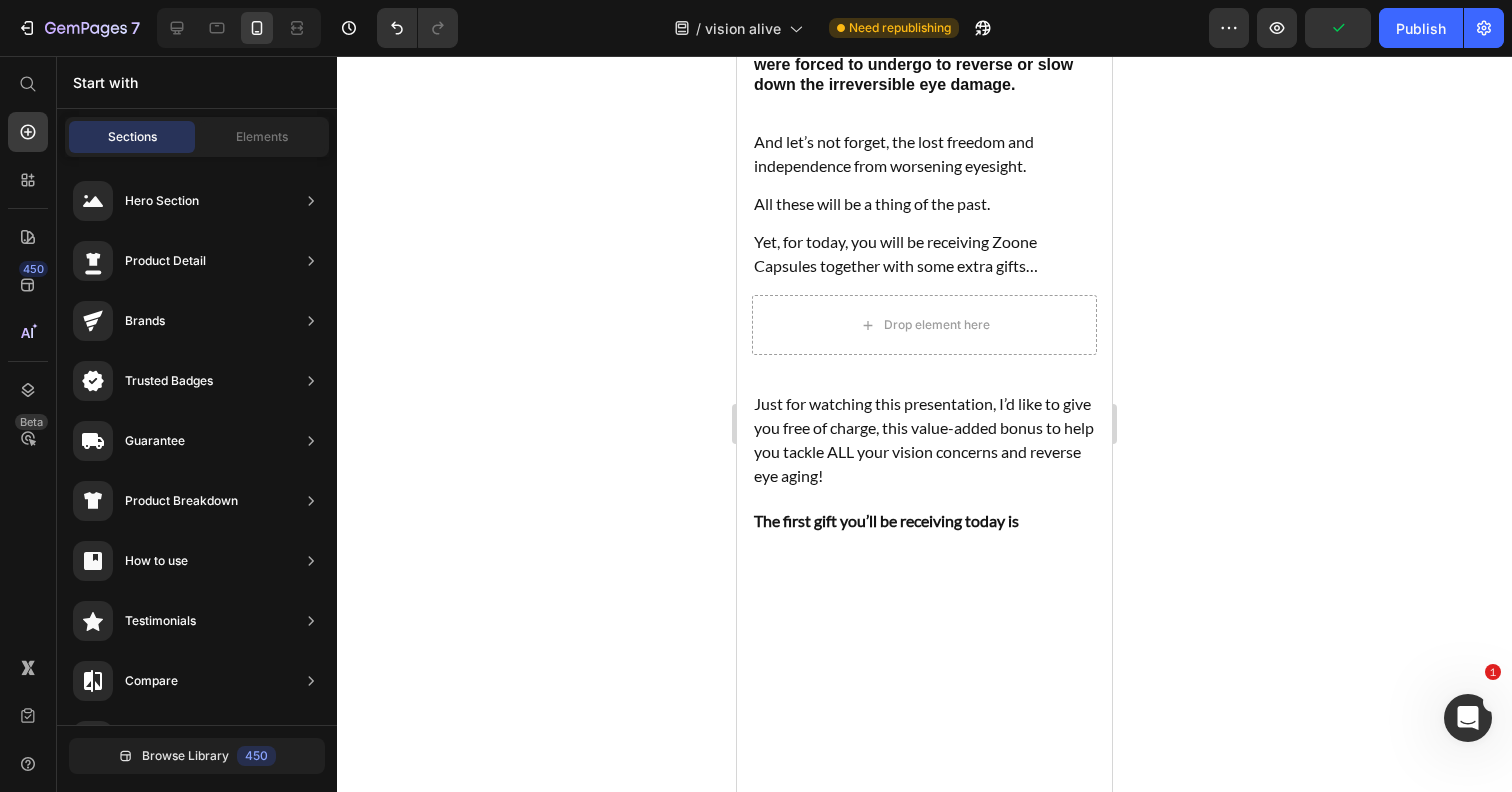scroll, scrollTop: 55821, scrollLeft: 0, axis: vertical 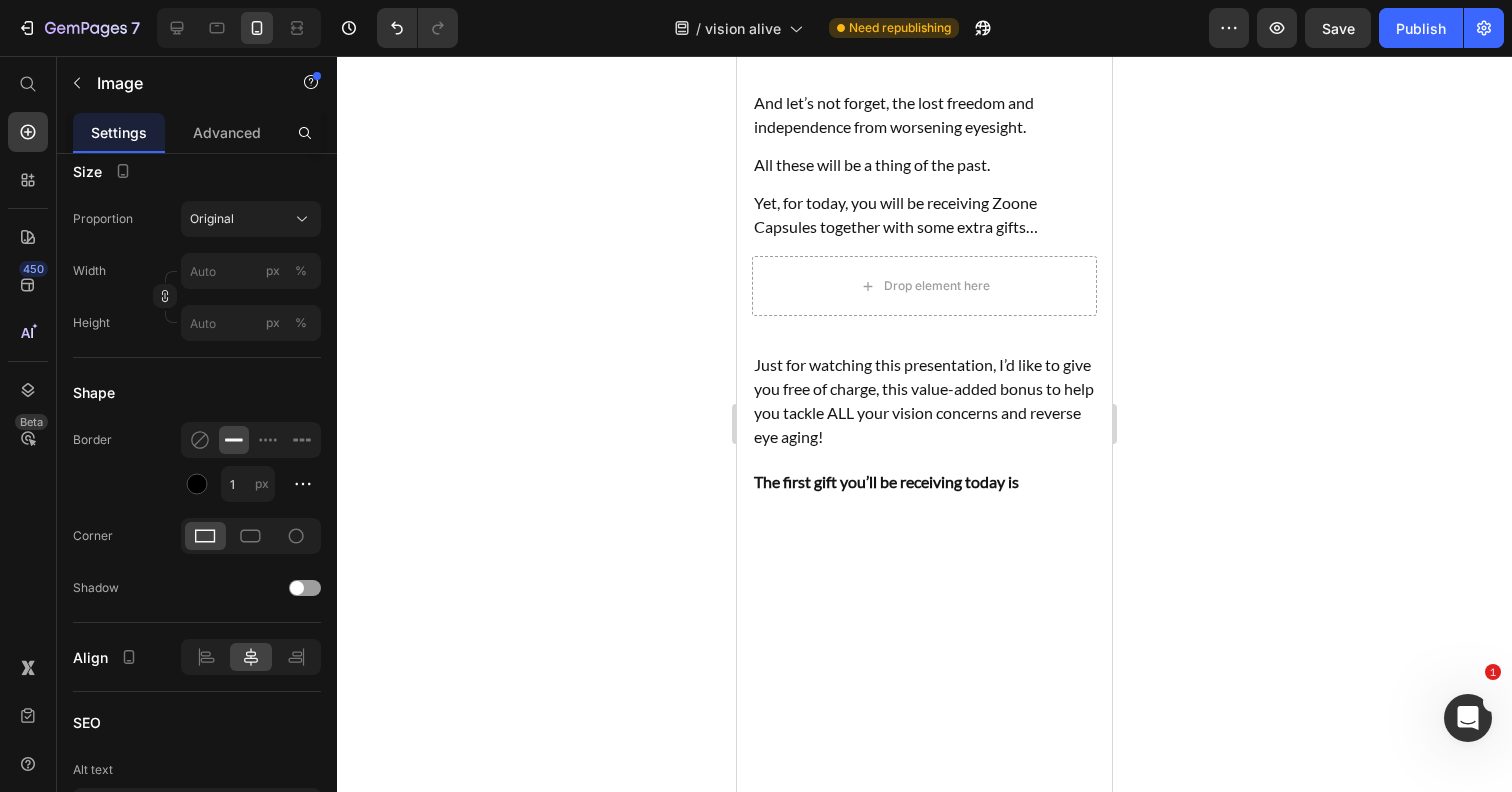 click at bounding box center (924, -945) 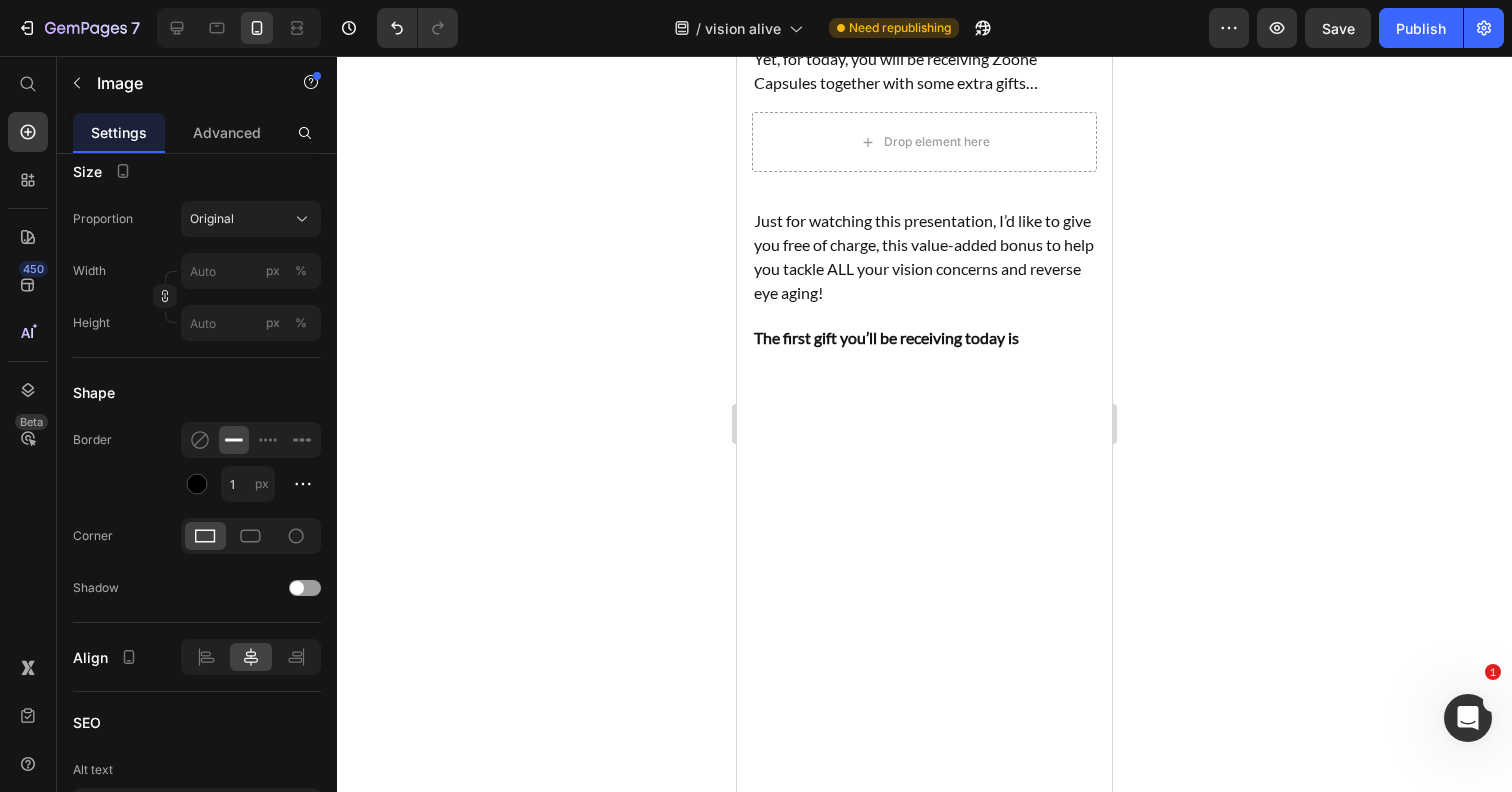 scroll, scrollTop: 55971, scrollLeft: 0, axis: vertical 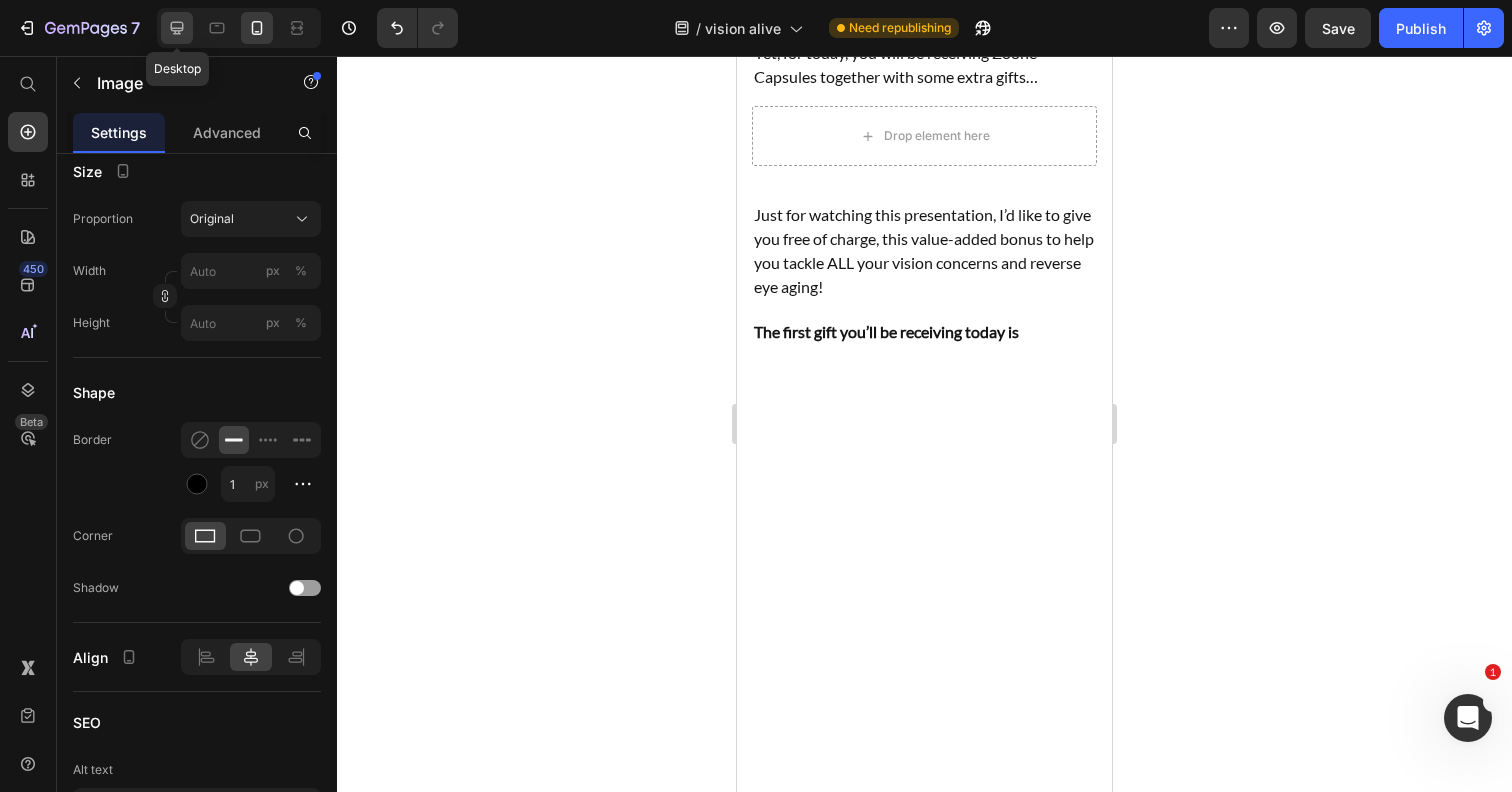 click 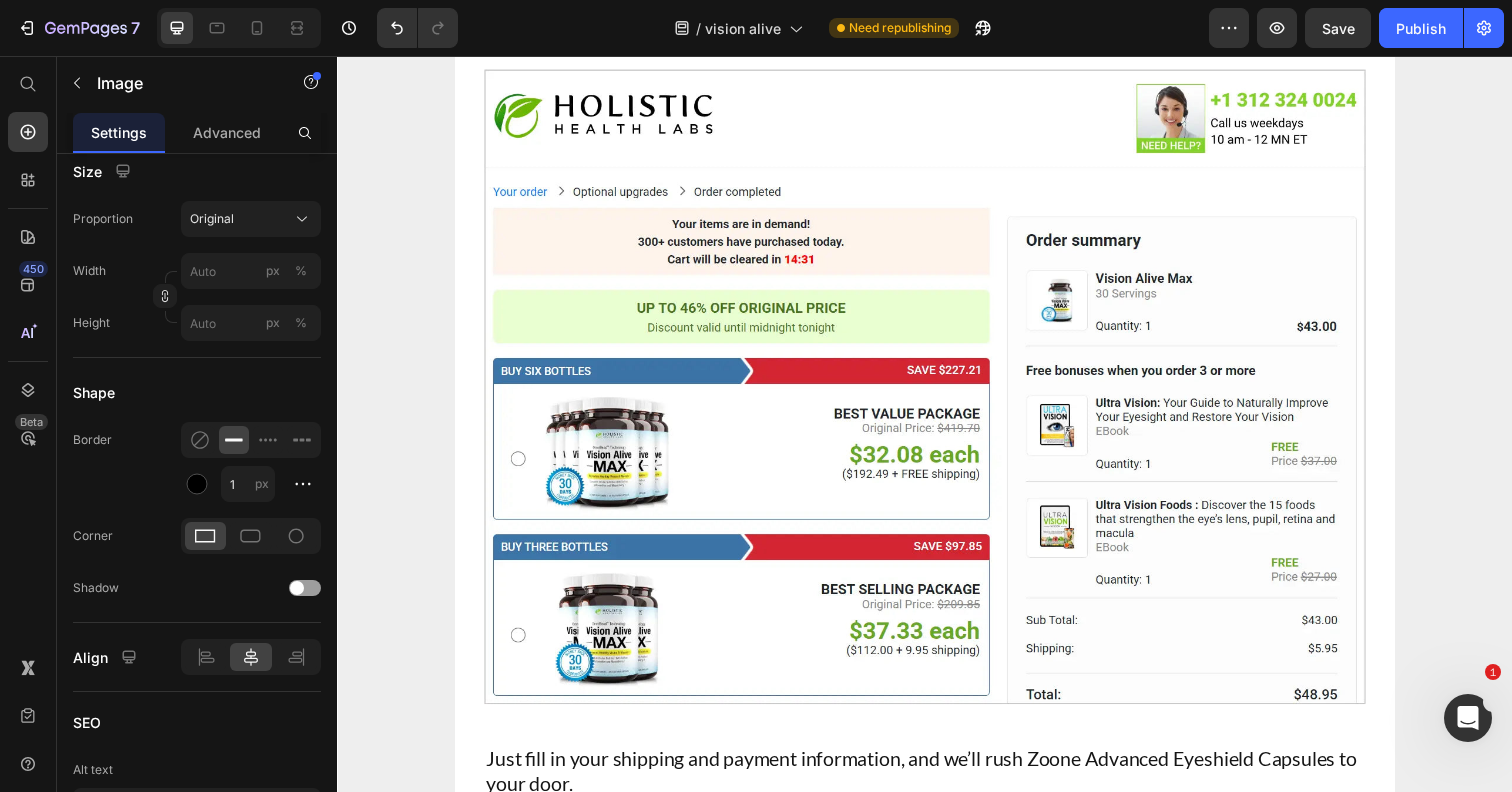 scroll, scrollTop: 52248, scrollLeft: 0, axis: vertical 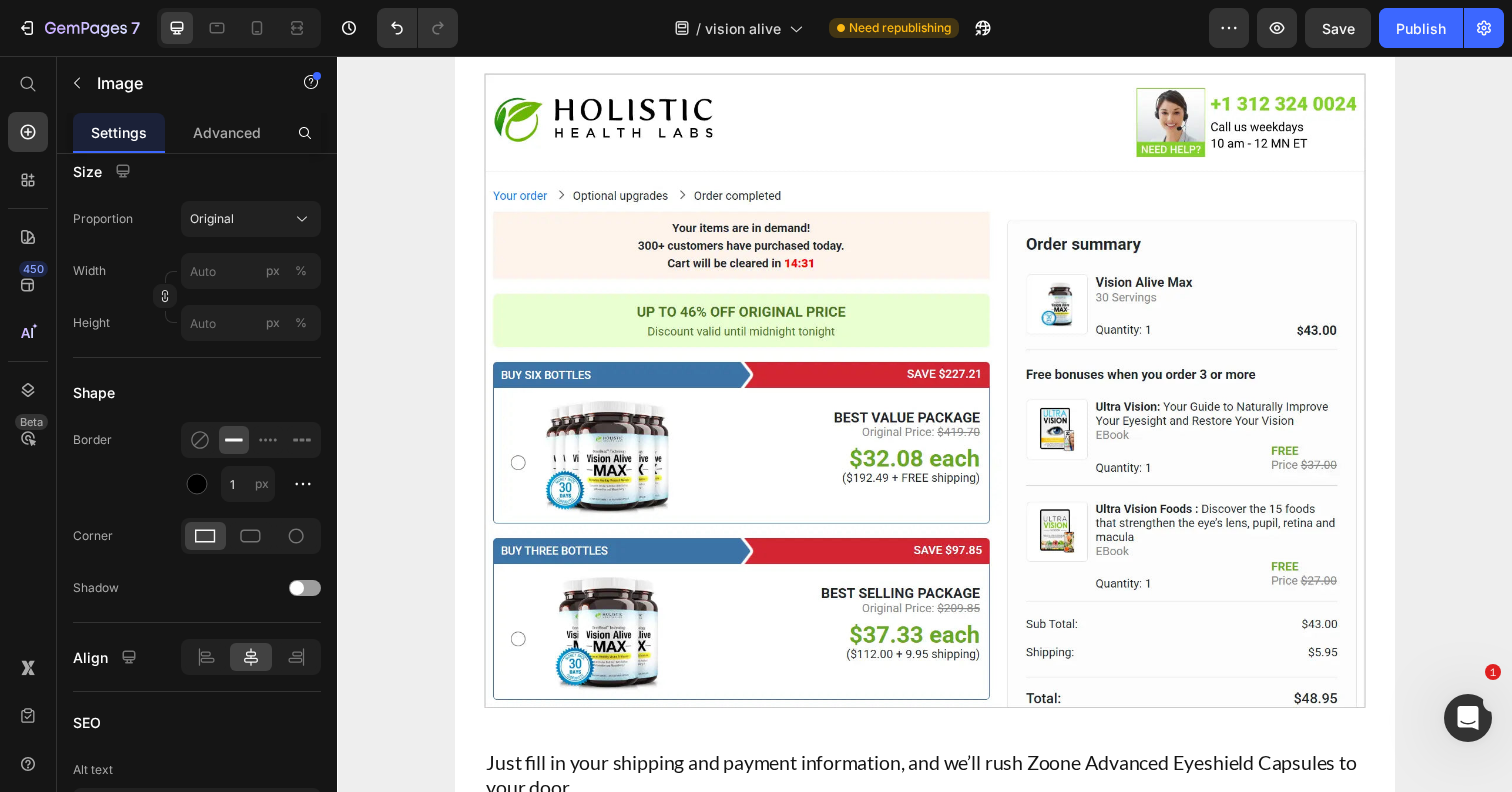 click at bounding box center [637, -190] 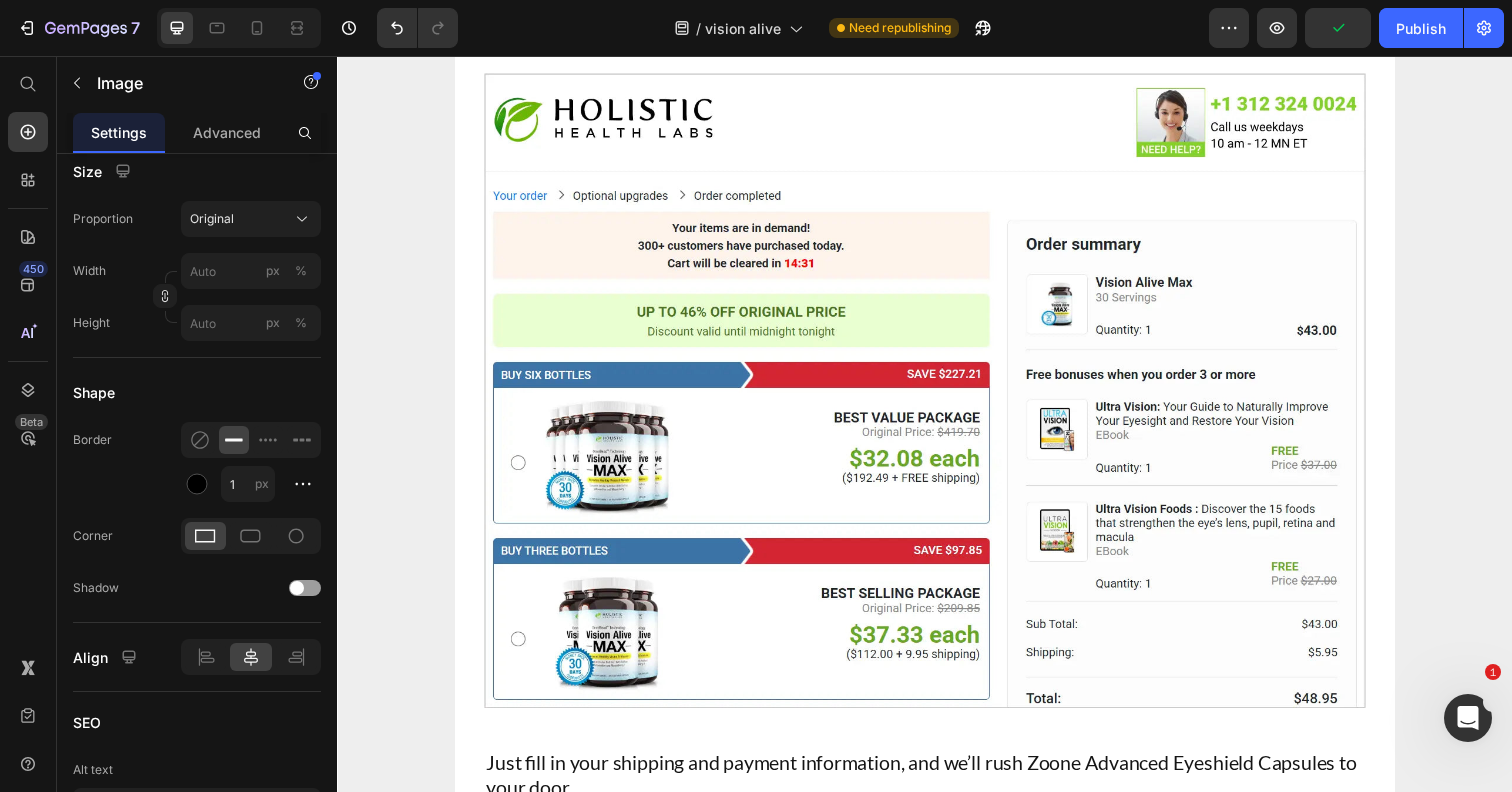 click at bounding box center [637, -190] 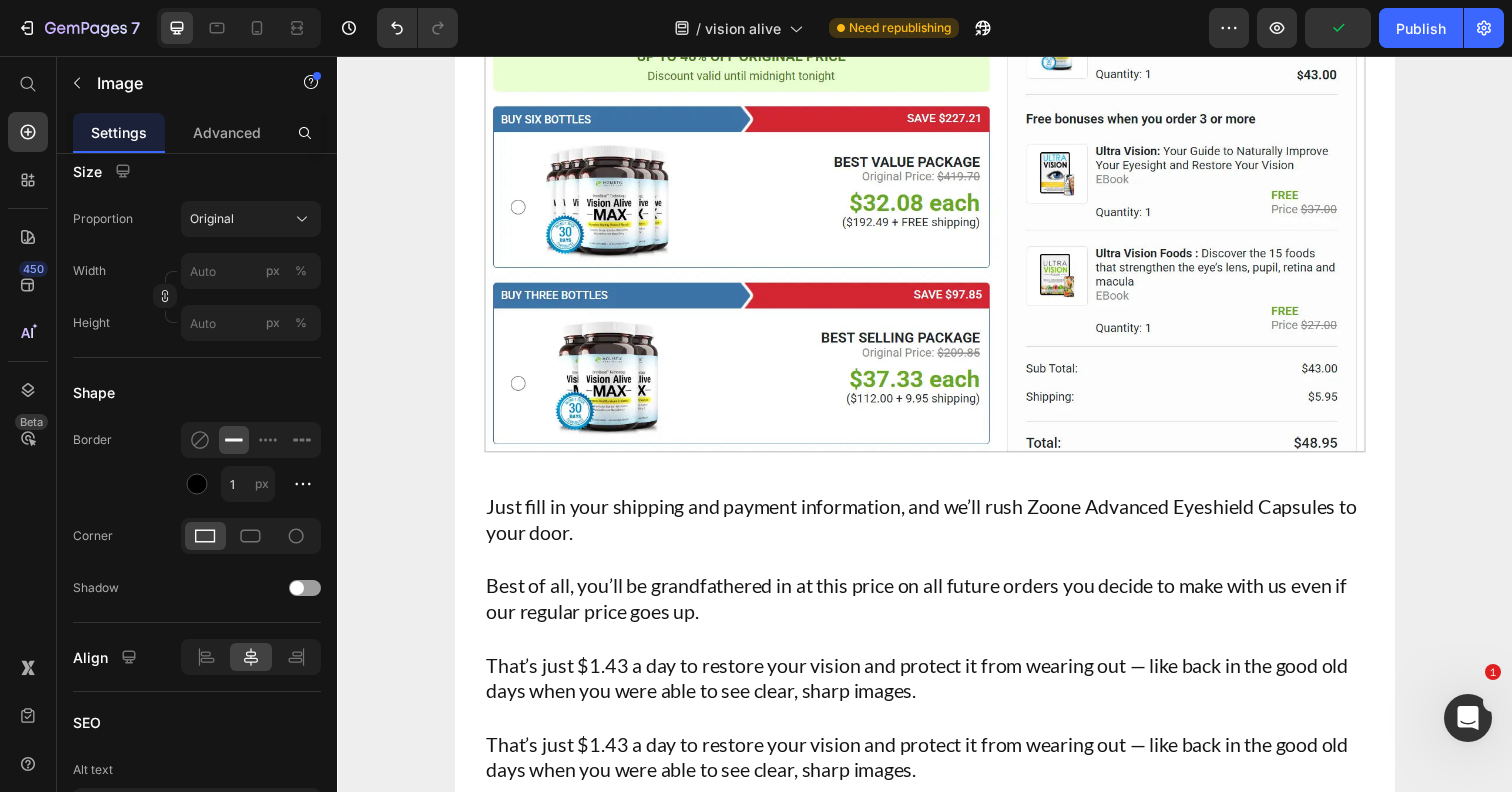 scroll, scrollTop: 52675, scrollLeft: 0, axis: vertical 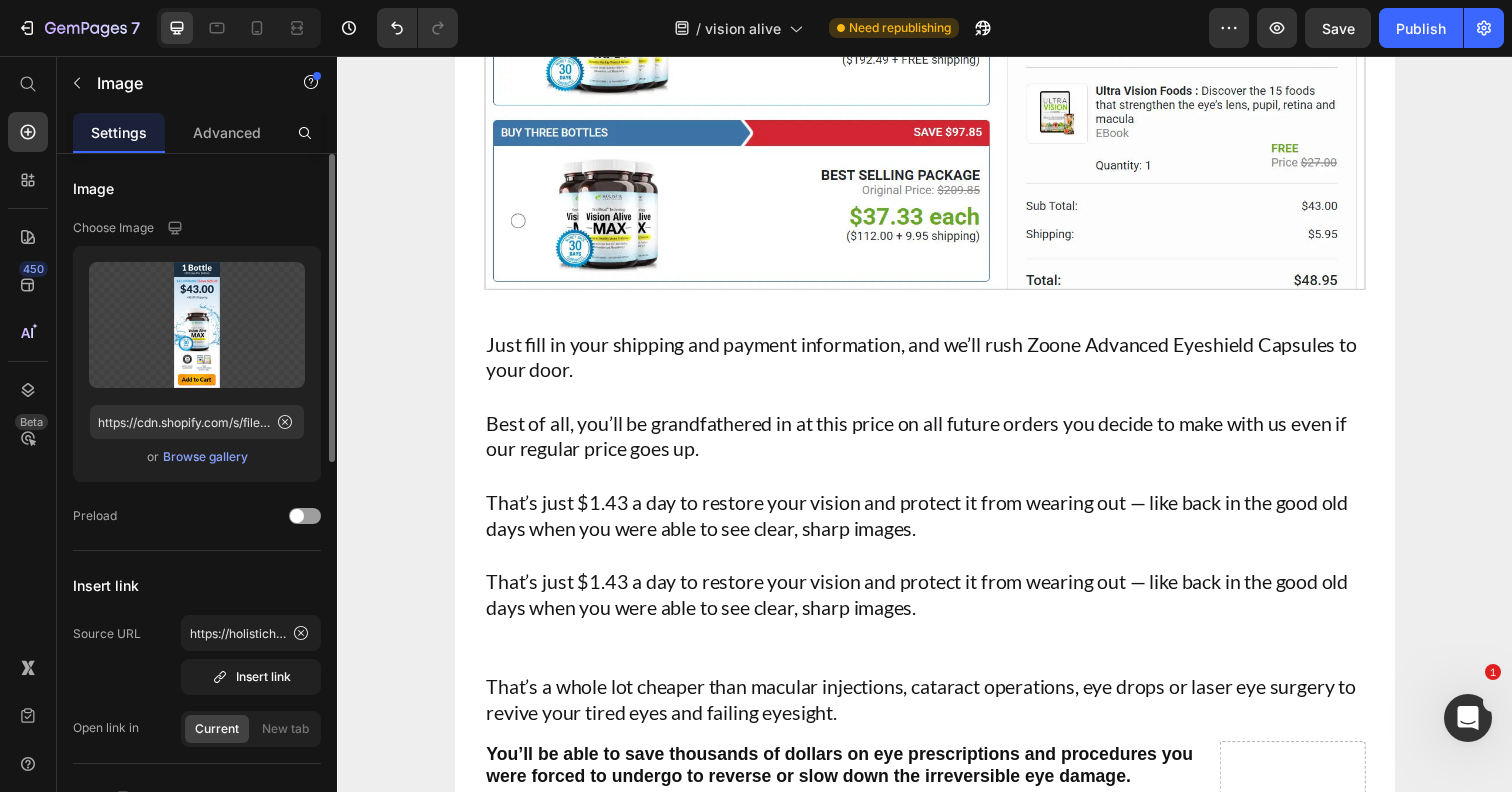 click on "Browse gallery" at bounding box center (205, 457) 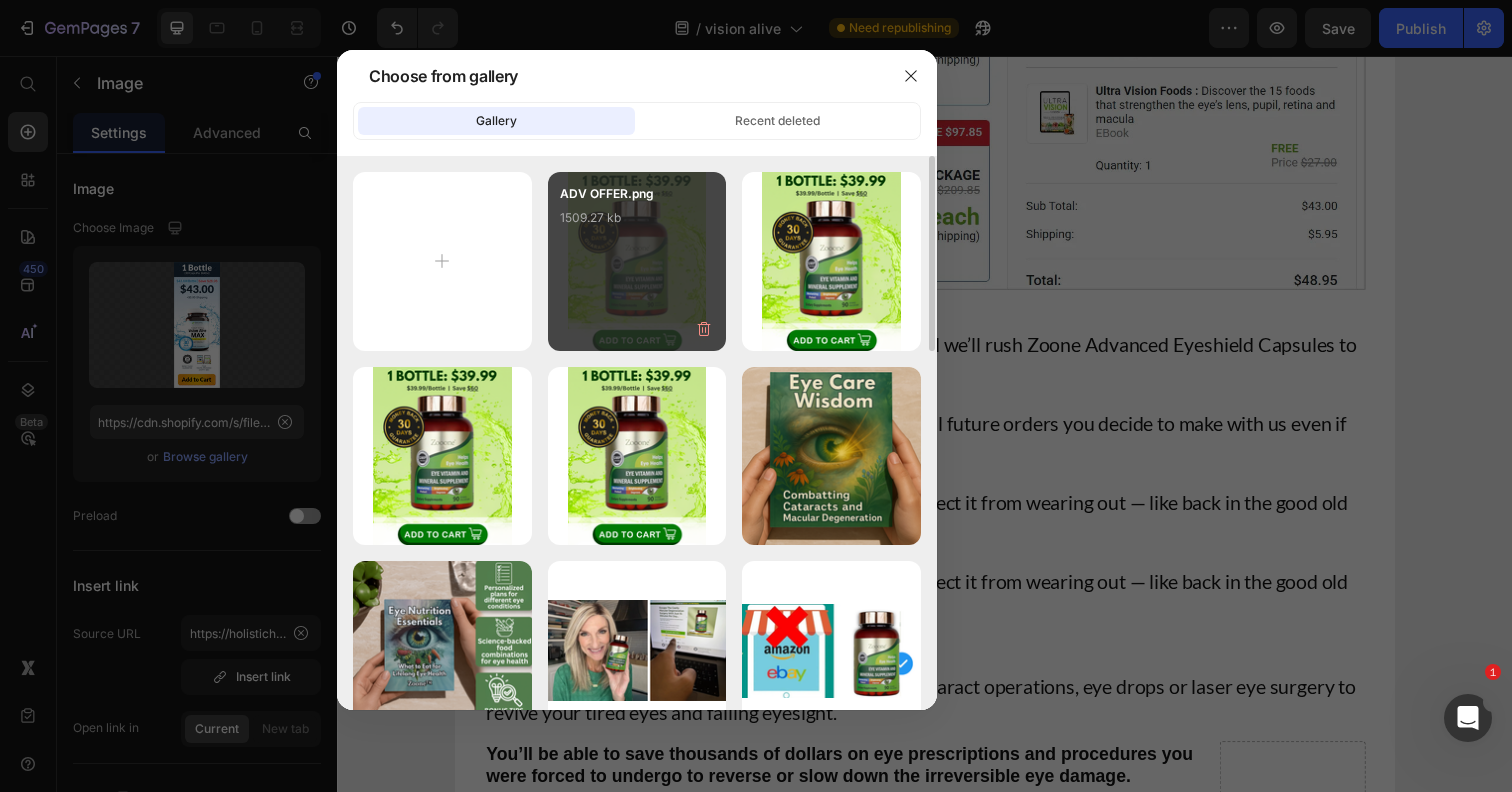 click on "ADV OFFER.png 1509.27 kb" at bounding box center [637, 261] 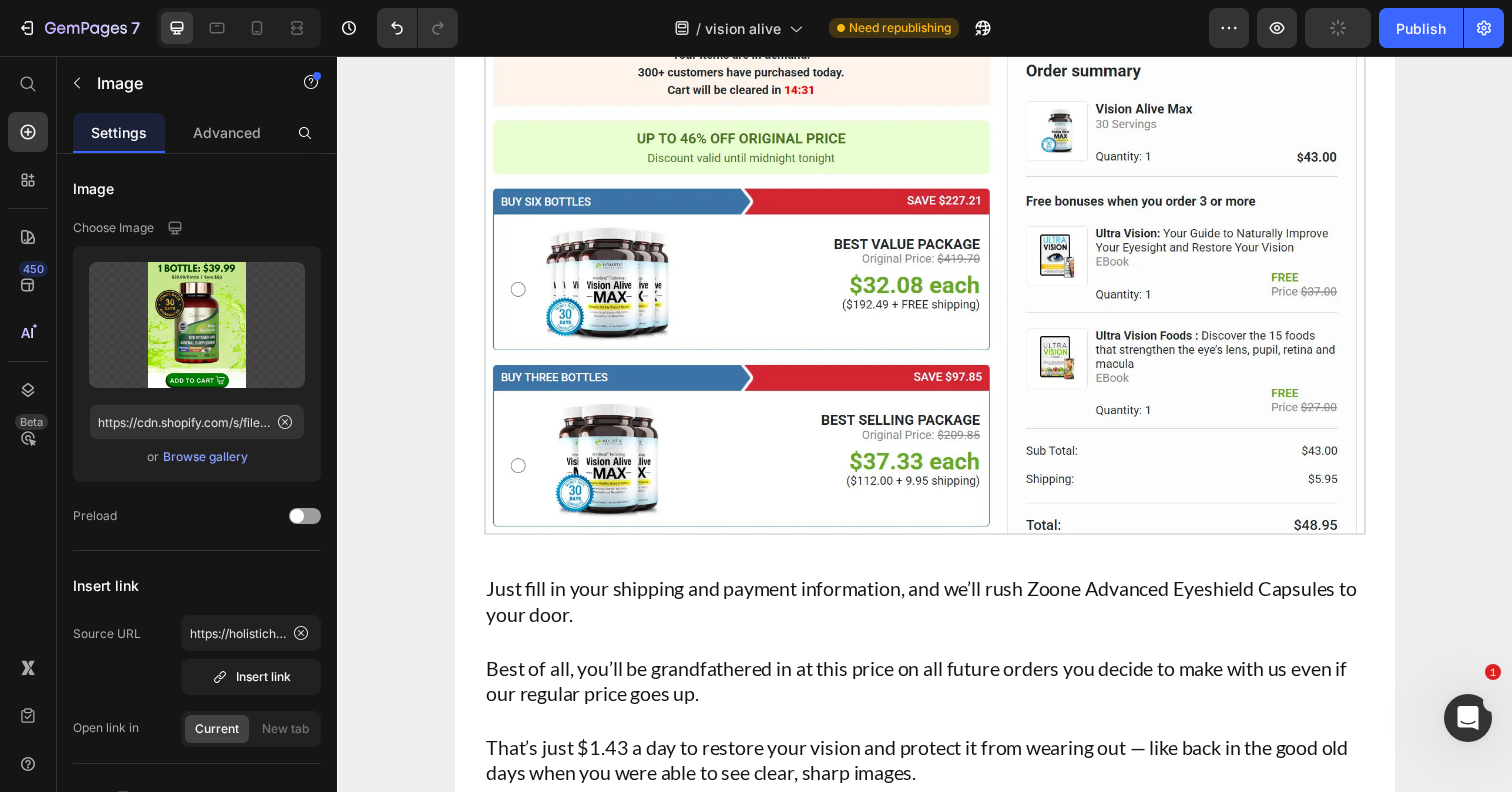 scroll, scrollTop: 52427, scrollLeft: 0, axis: vertical 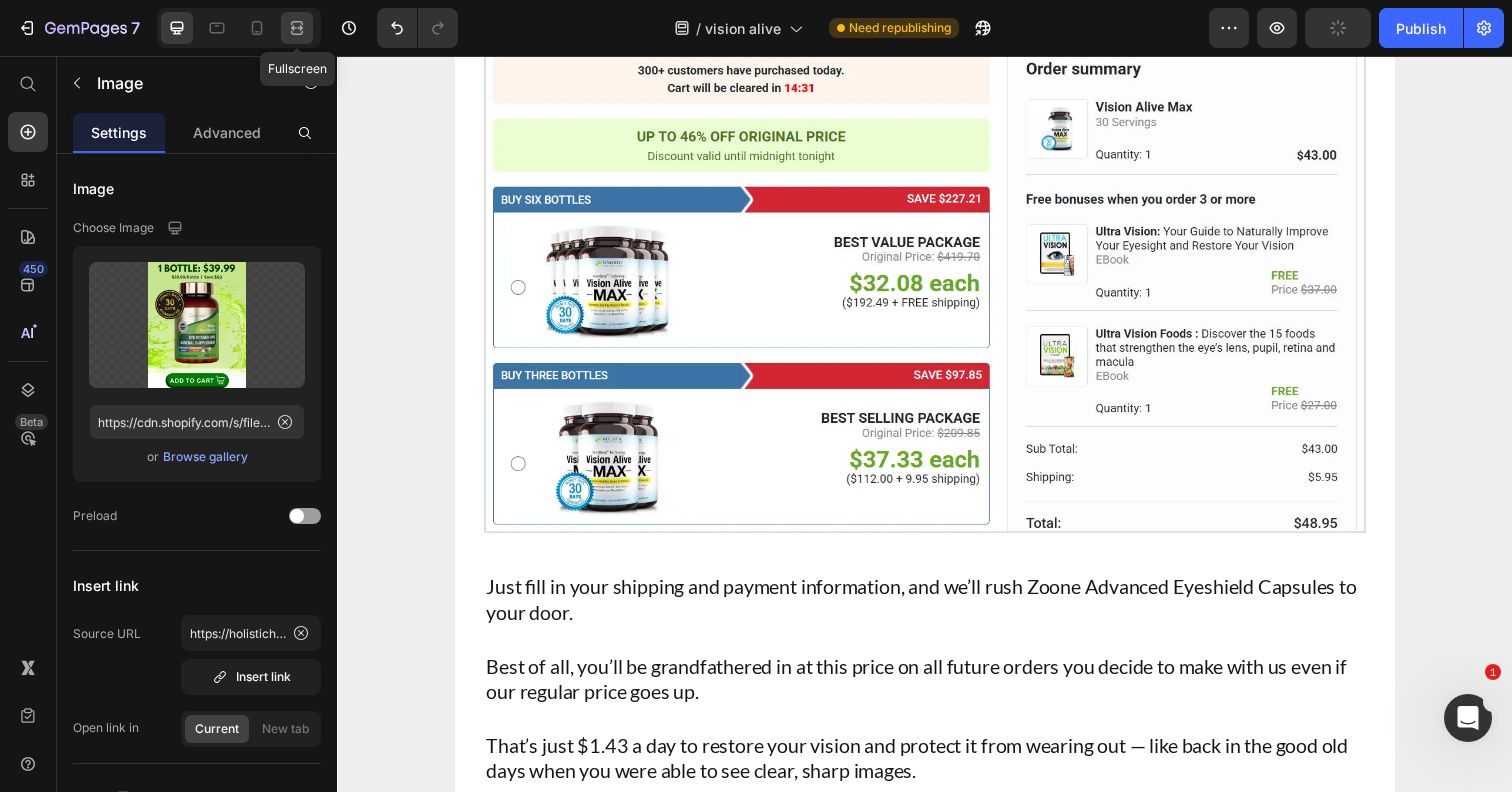 click 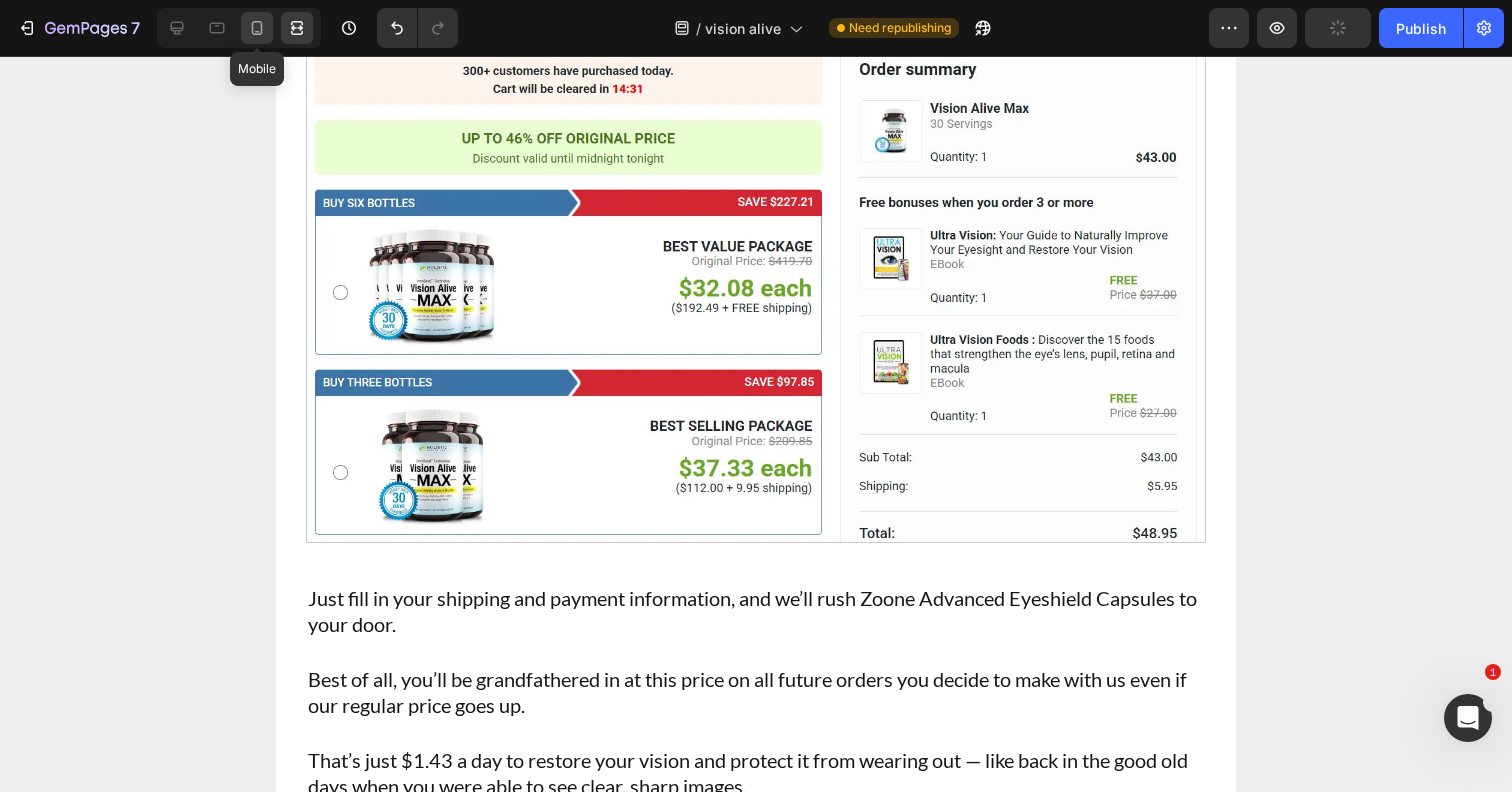 click 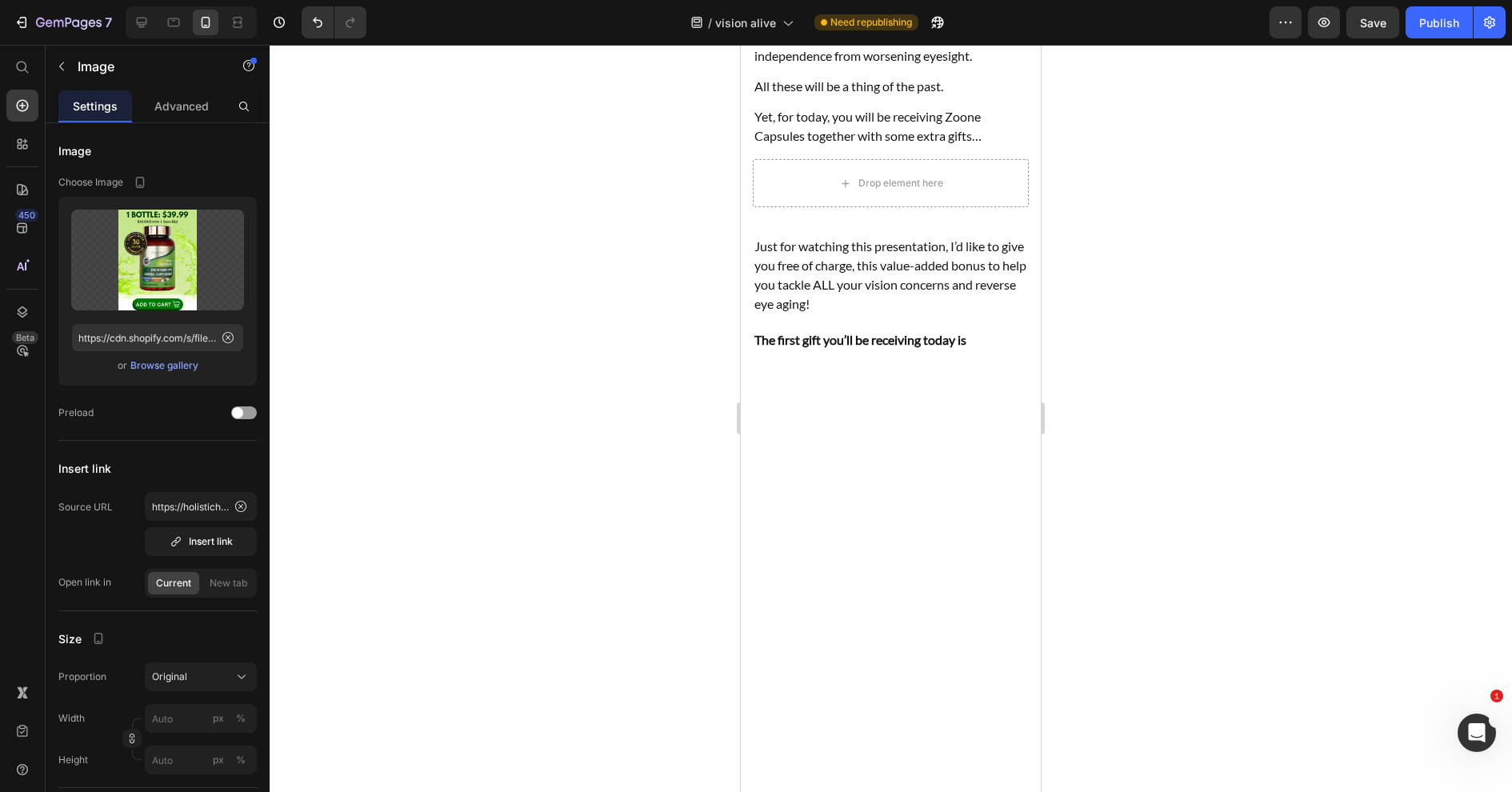 scroll, scrollTop: 45157, scrollLeft: 0, axis: vertical 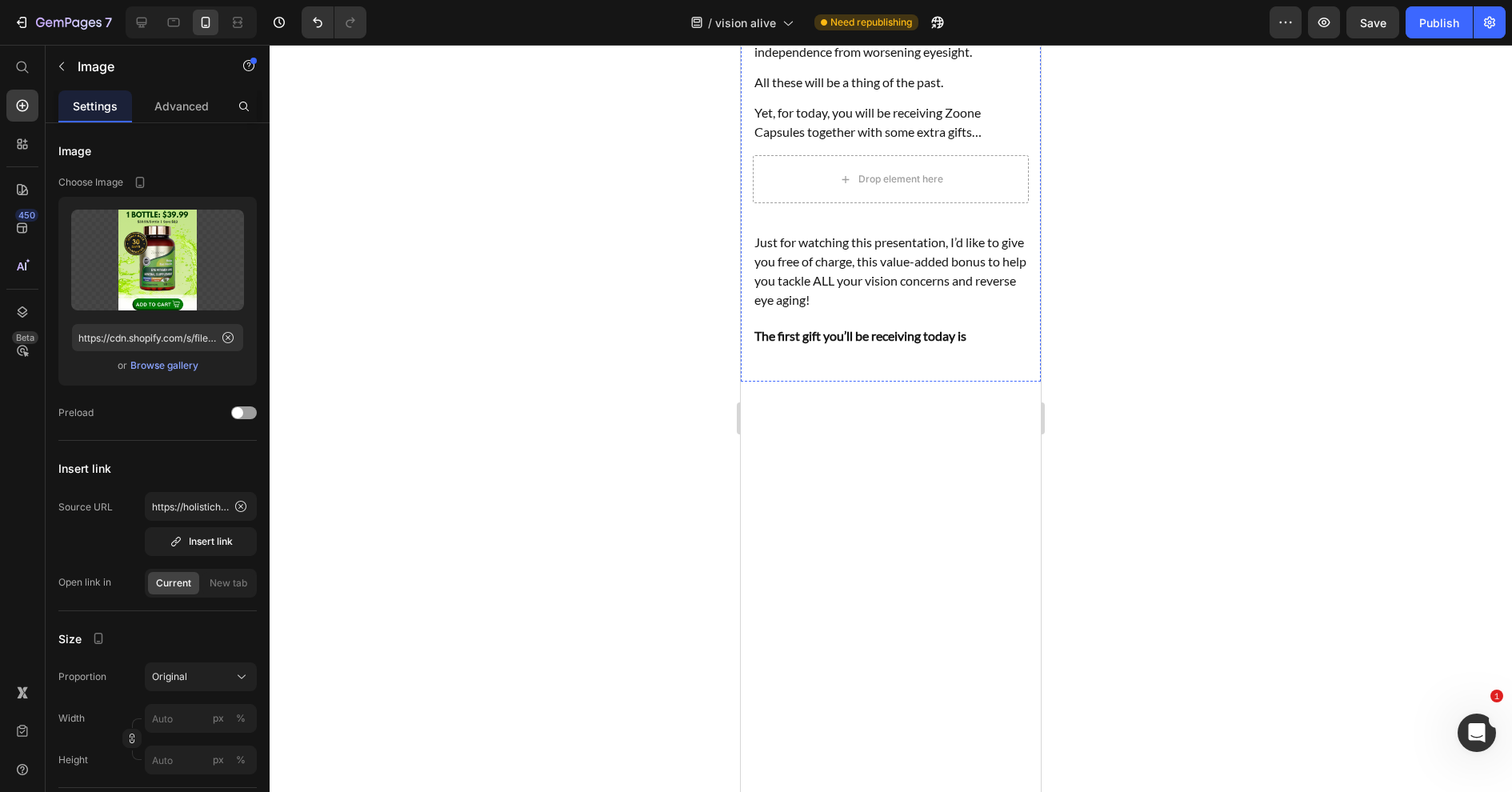 click 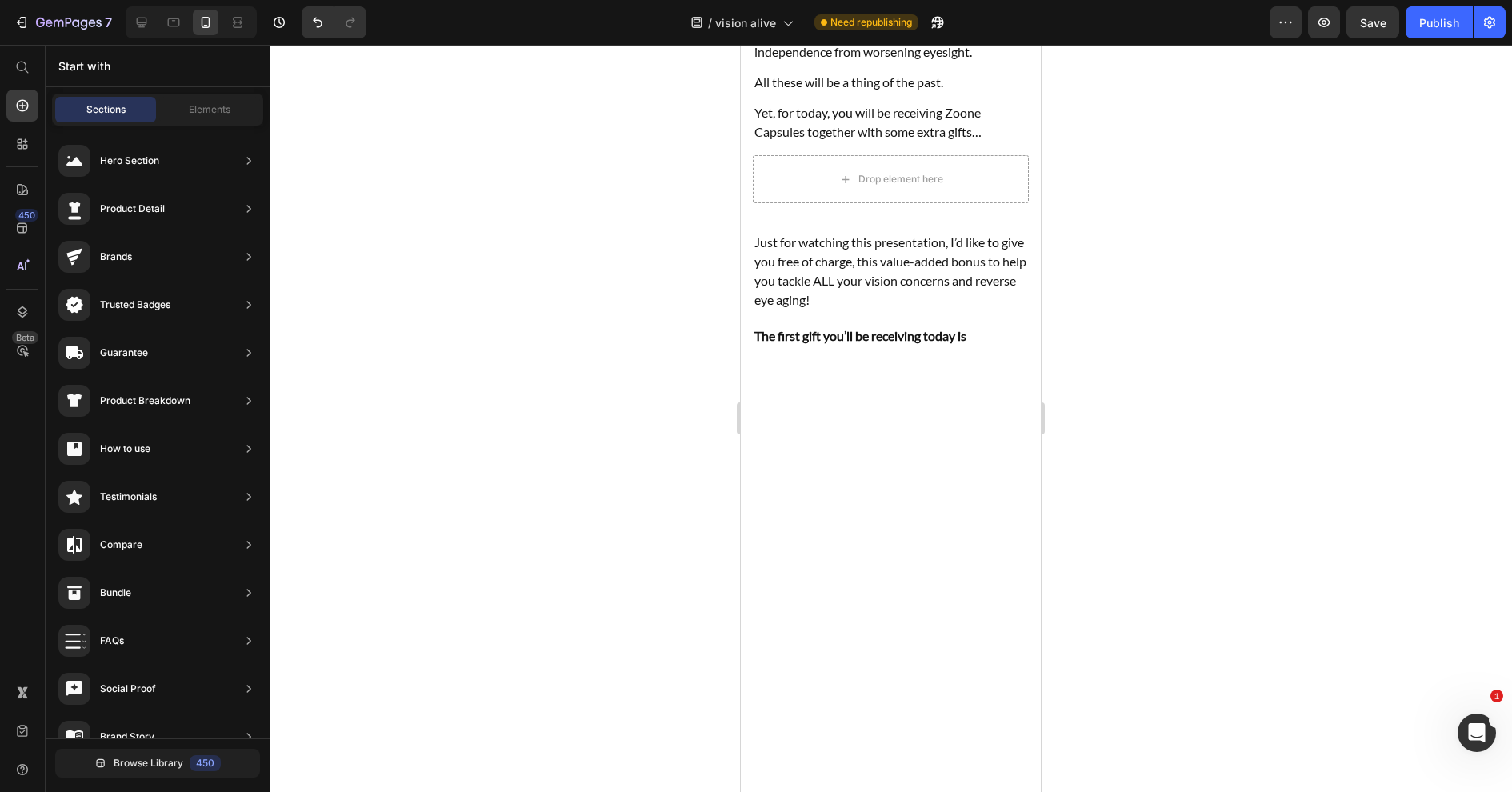 scroll, scrollTop: 45122, scrollLeft: 0, axis: vertical 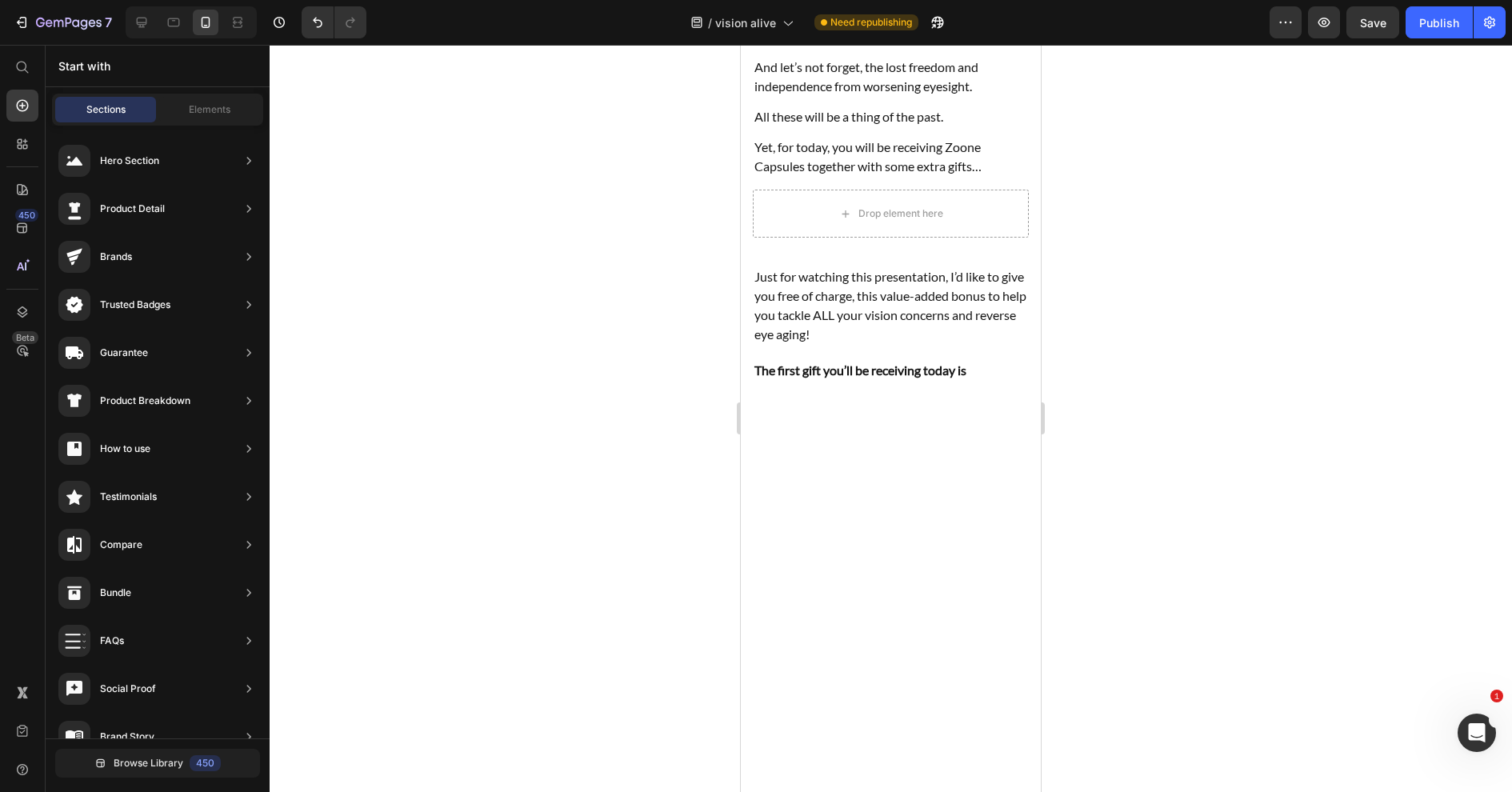 click 